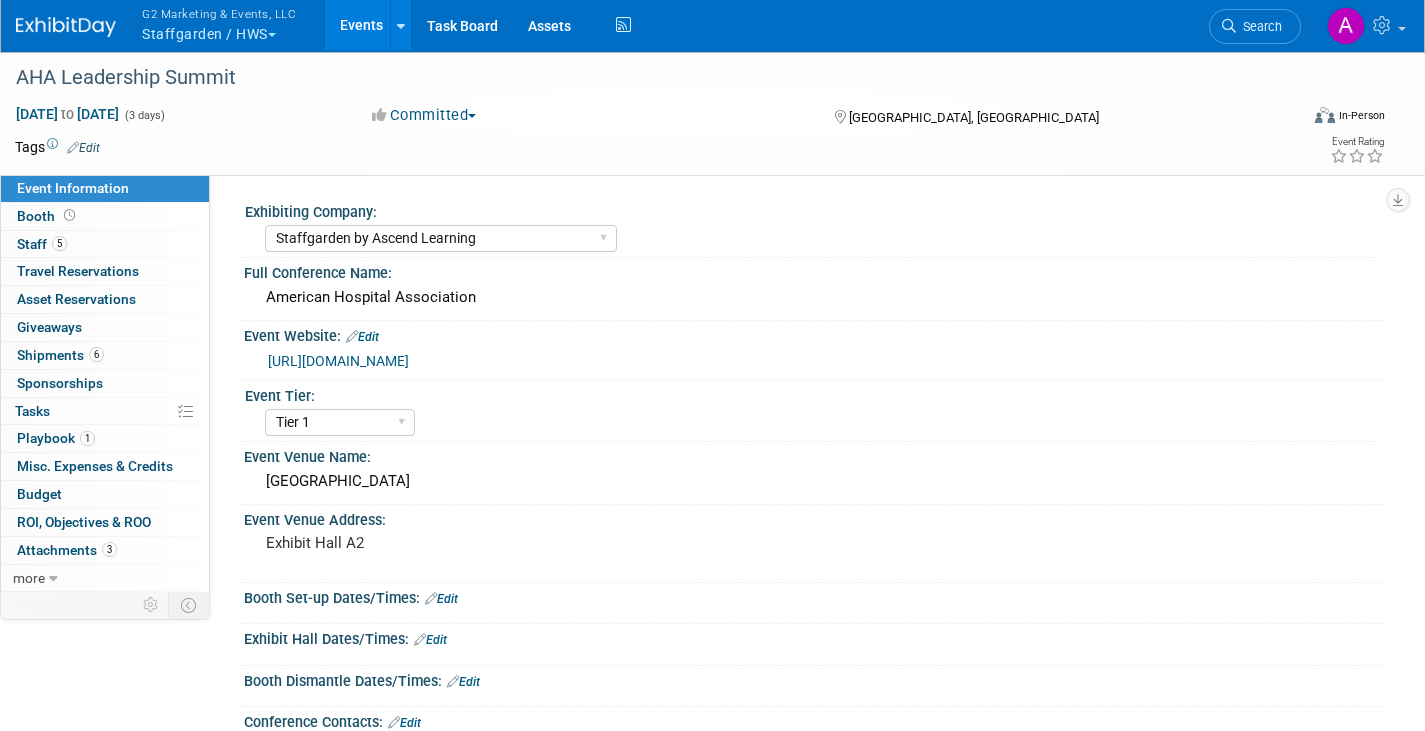 select on "Staffgarden by Ascend Learning" 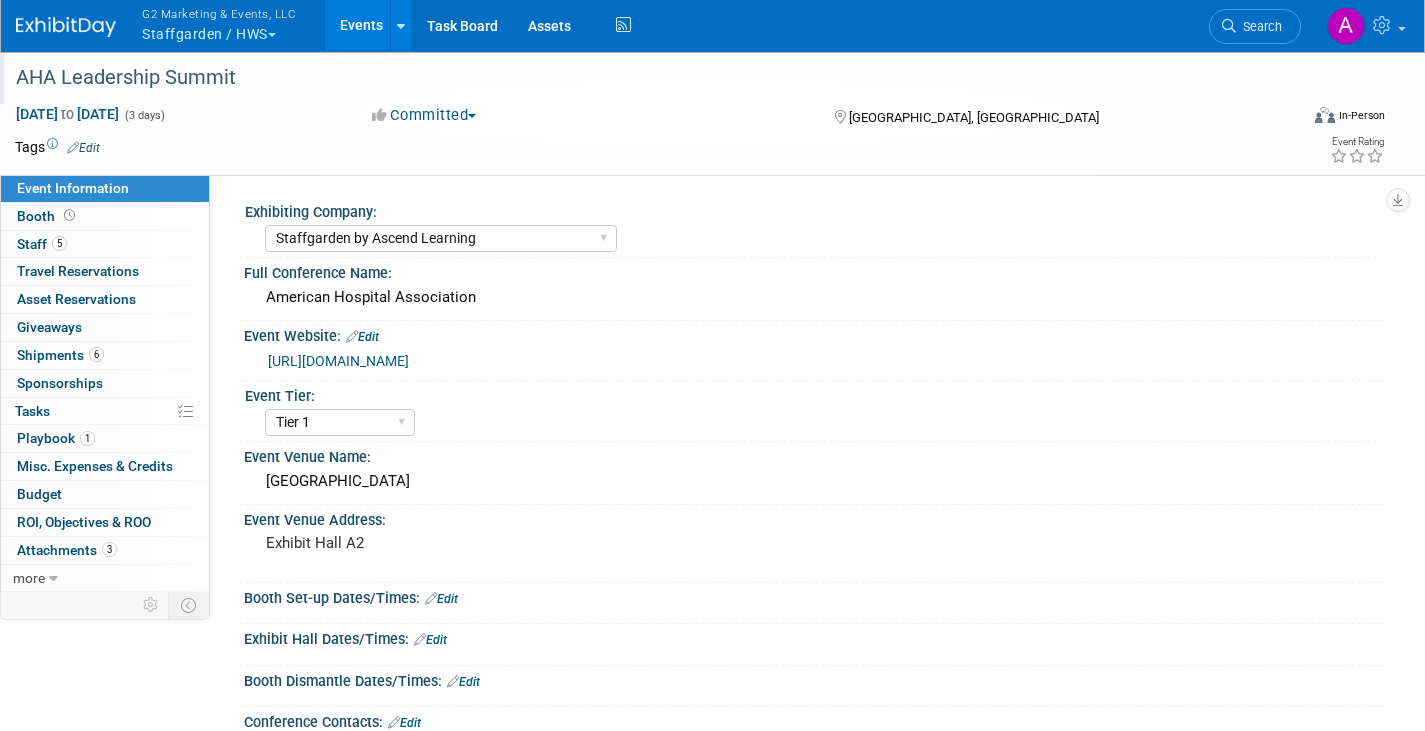 scroll, scrollTop: 0, scrollLeft: 0, axis: both 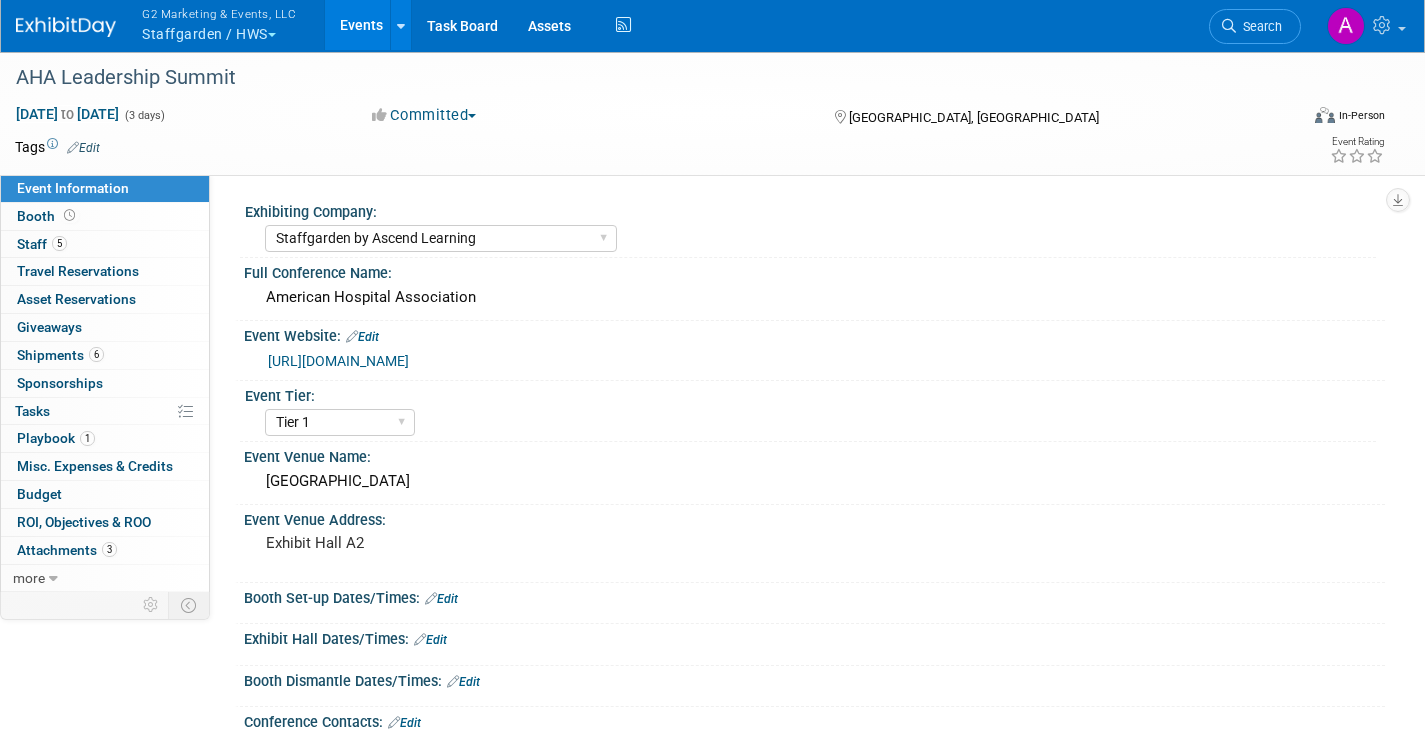 click on "G2 Marketing & Events, LLC
Staffgarden / HWS" at bounding box center [230, 26] 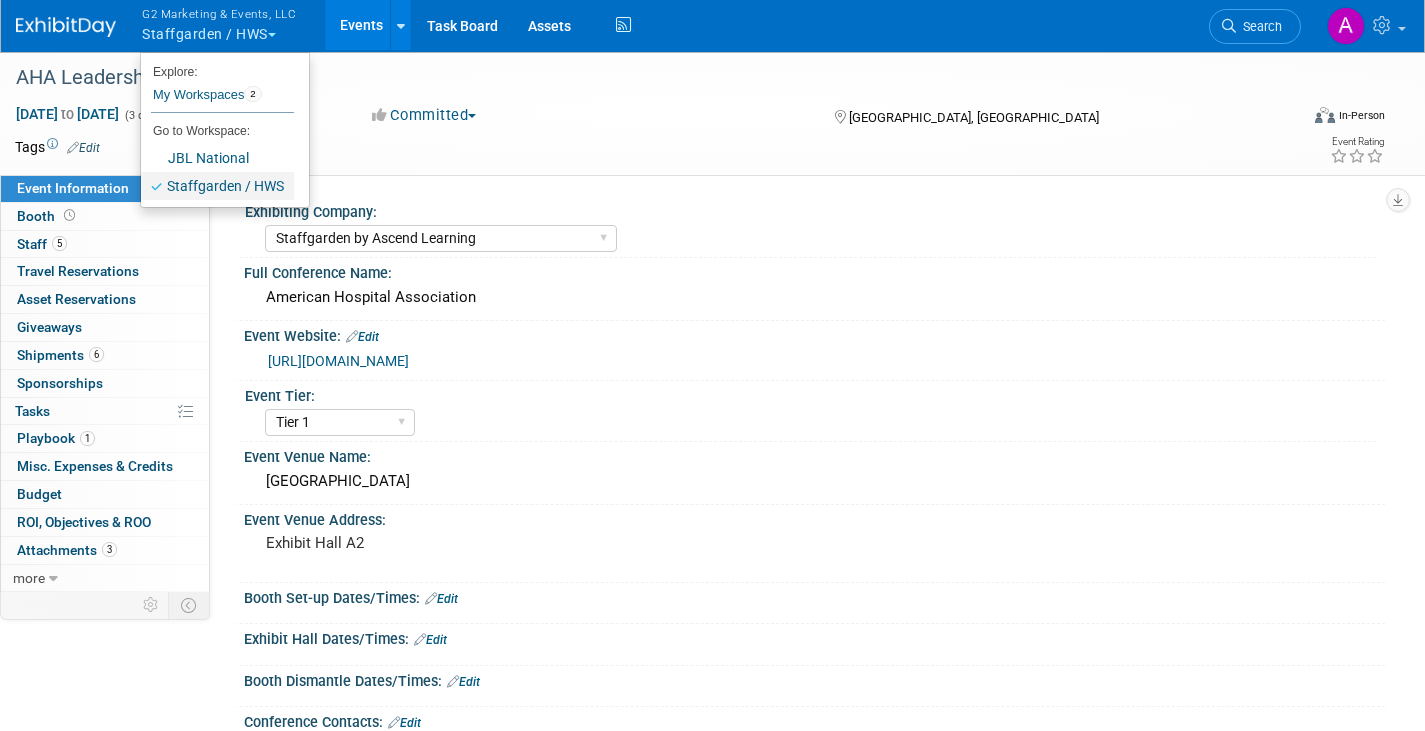 click on "Staffgarden / HWS" at bounding box center (217, 186) 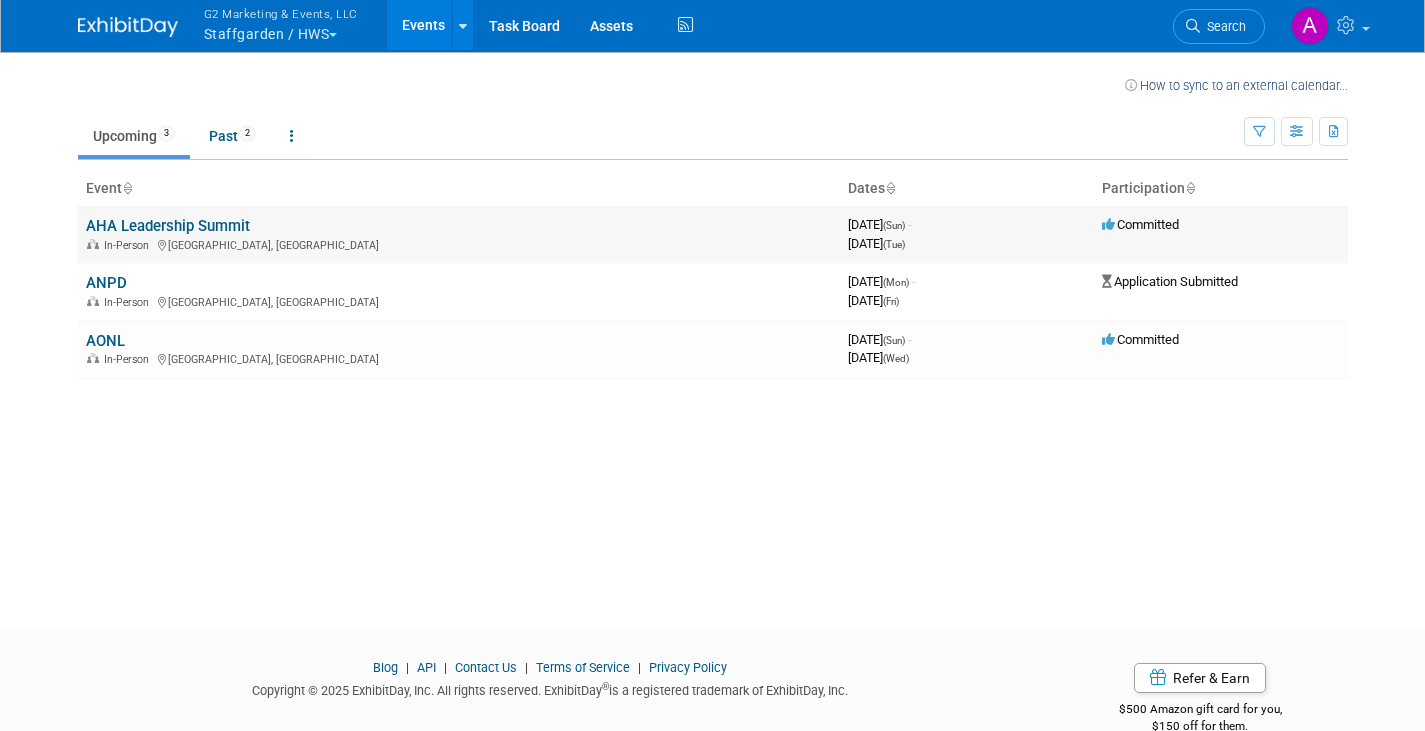 scroll, scrollTop: 0, scrollLeft: 0, axis: both 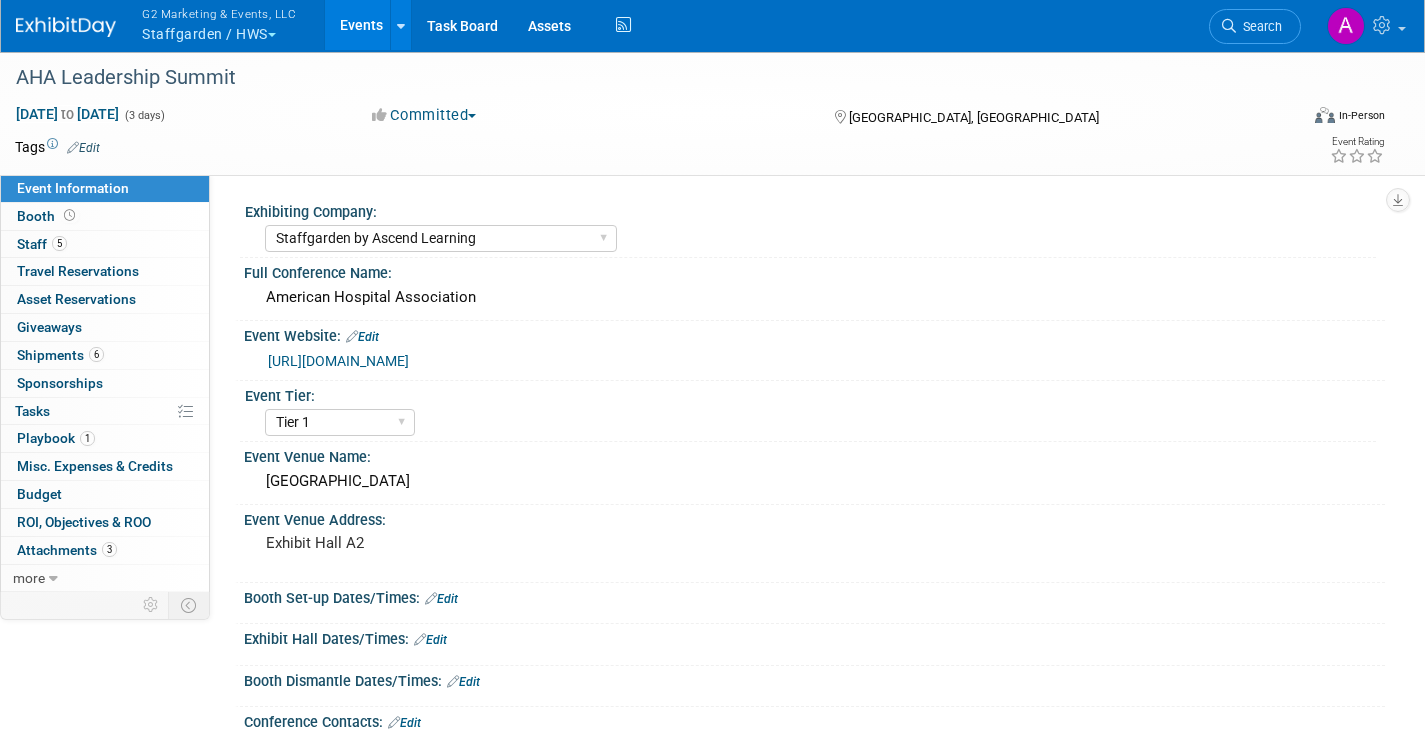 select on "Staffgarden by Ascend Learning" 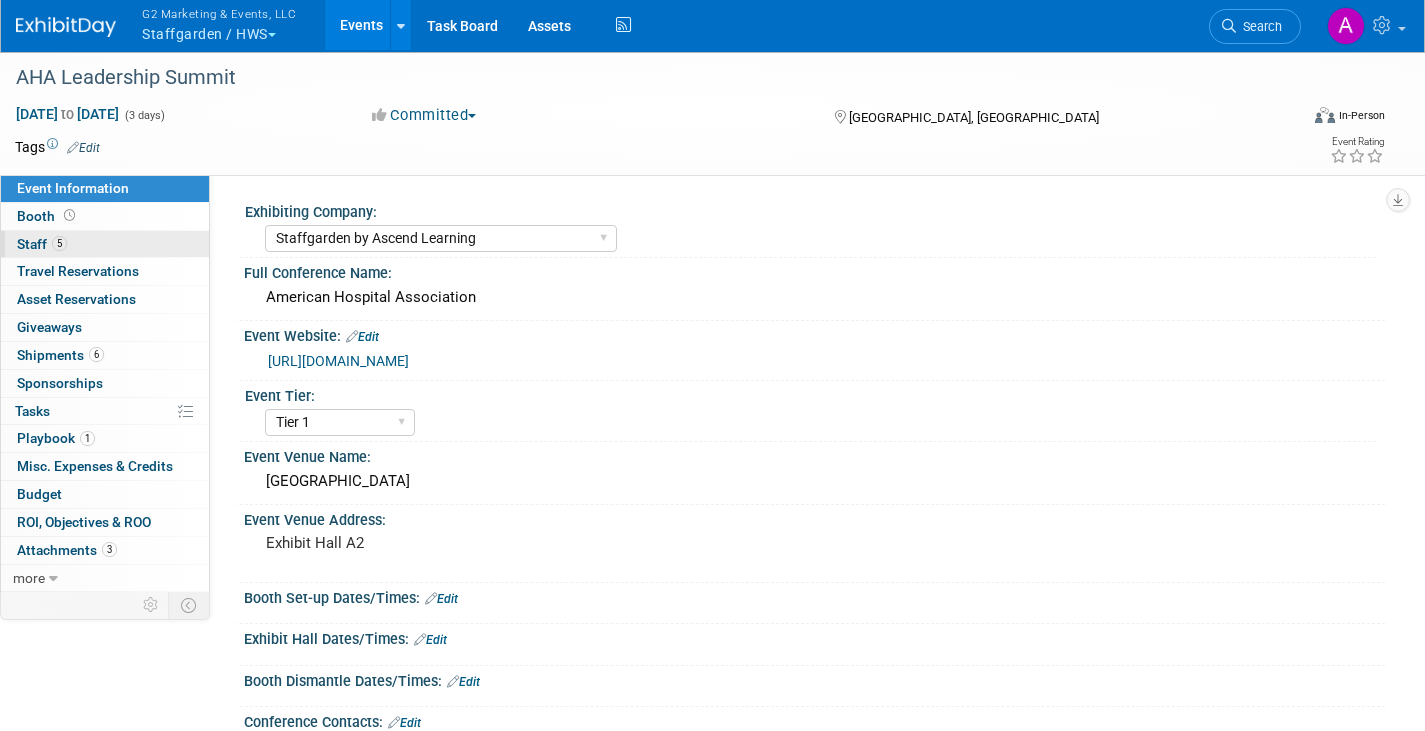 scroll, scrollTop: 0, scrollLeft: 0, axis: both 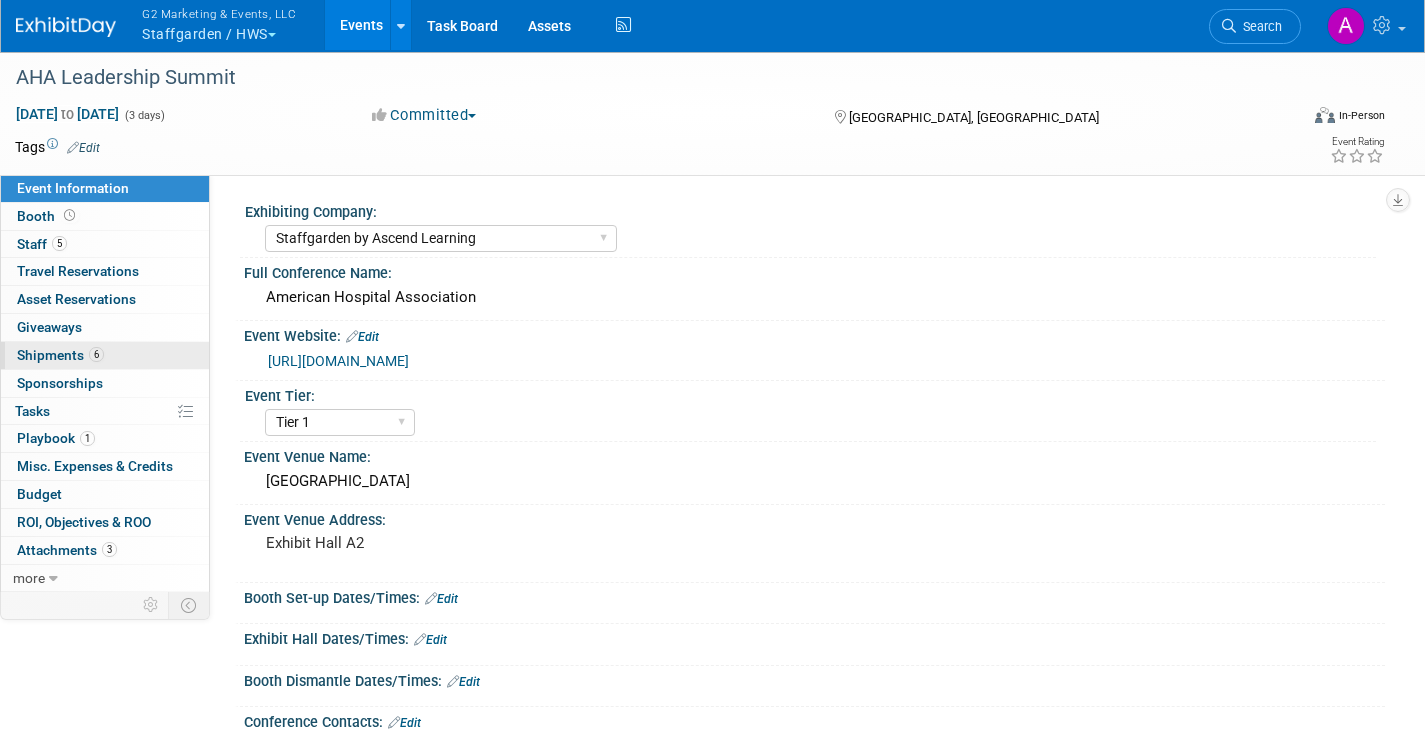click on "Shipments 6" at bounding box center (60, 355) 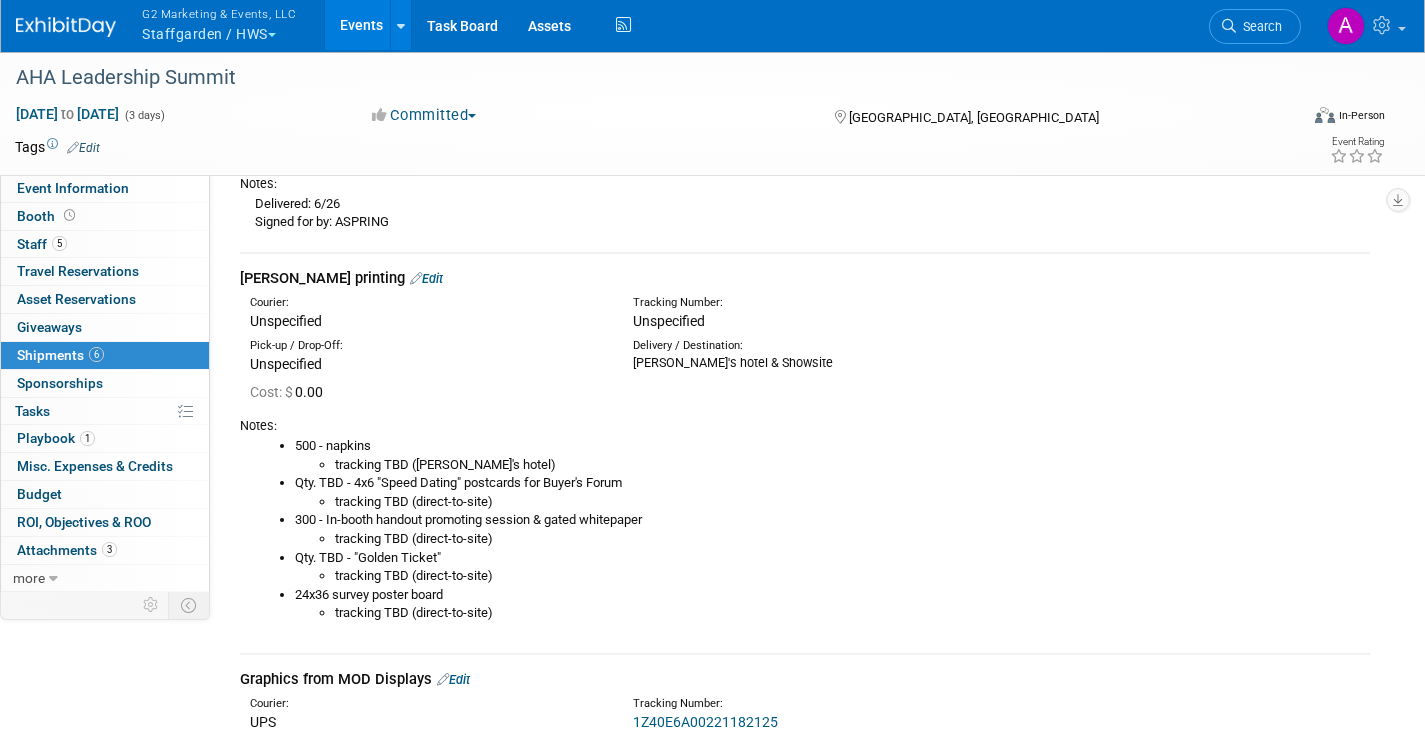 scroll, scrollTop: 400, scrollLeft: 0, axis: vertical 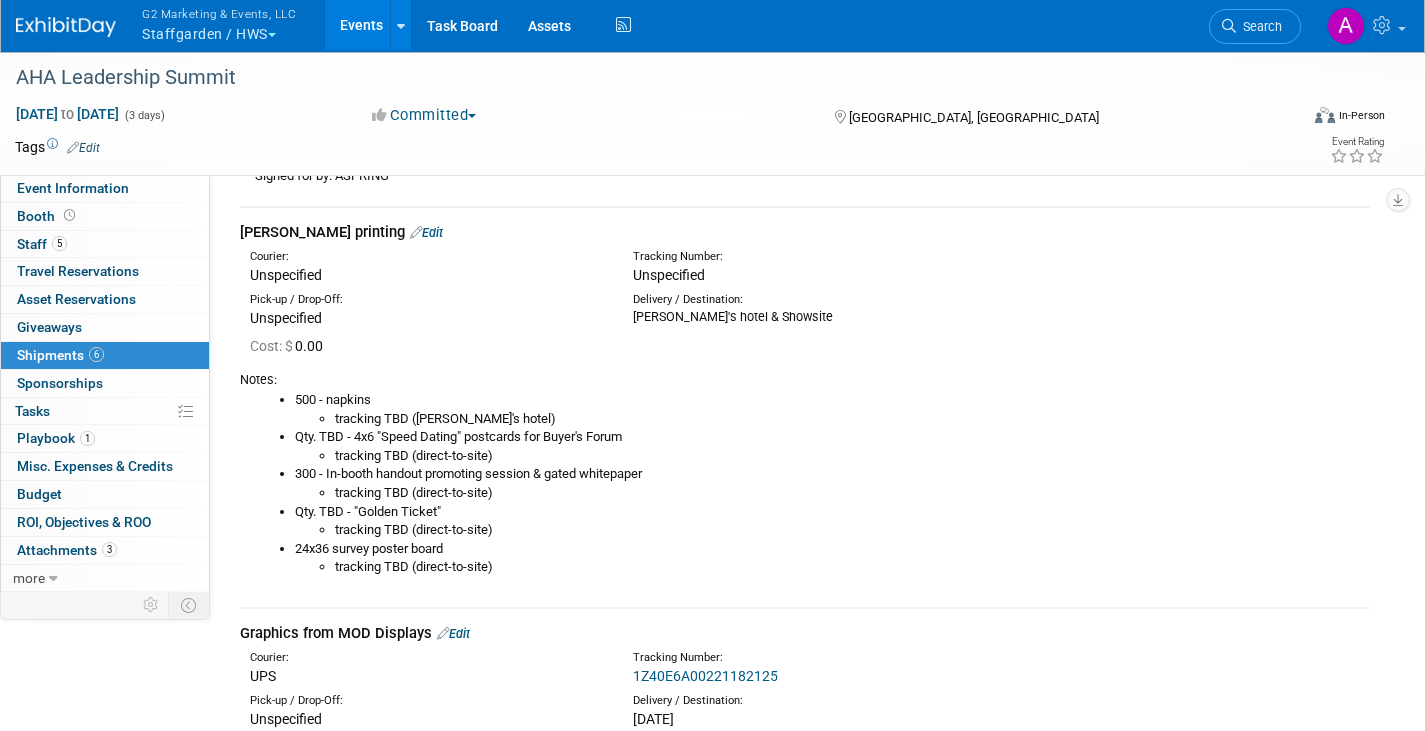 click on "Edit" at bounding box center (426, 232) 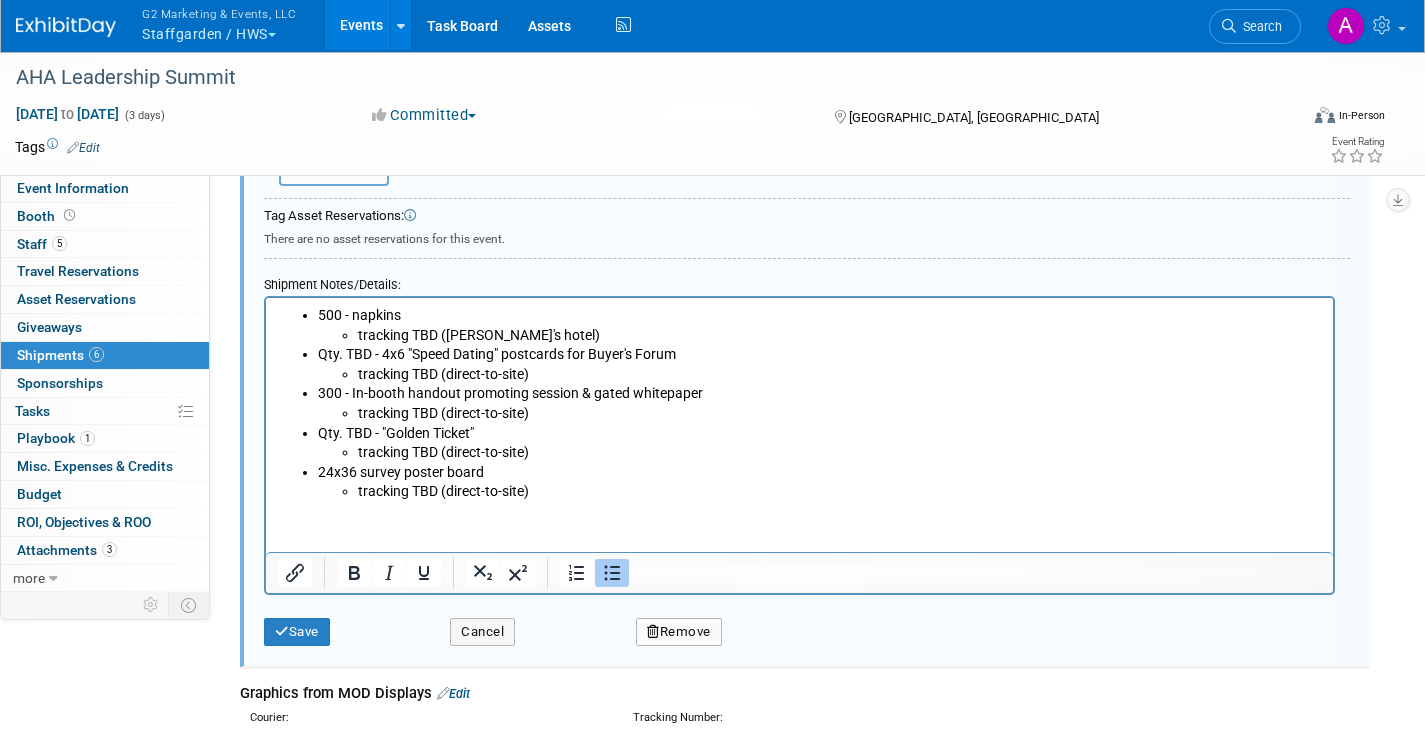scroll, scrollTop: 980, scrollLeft: 0, axis: vertical 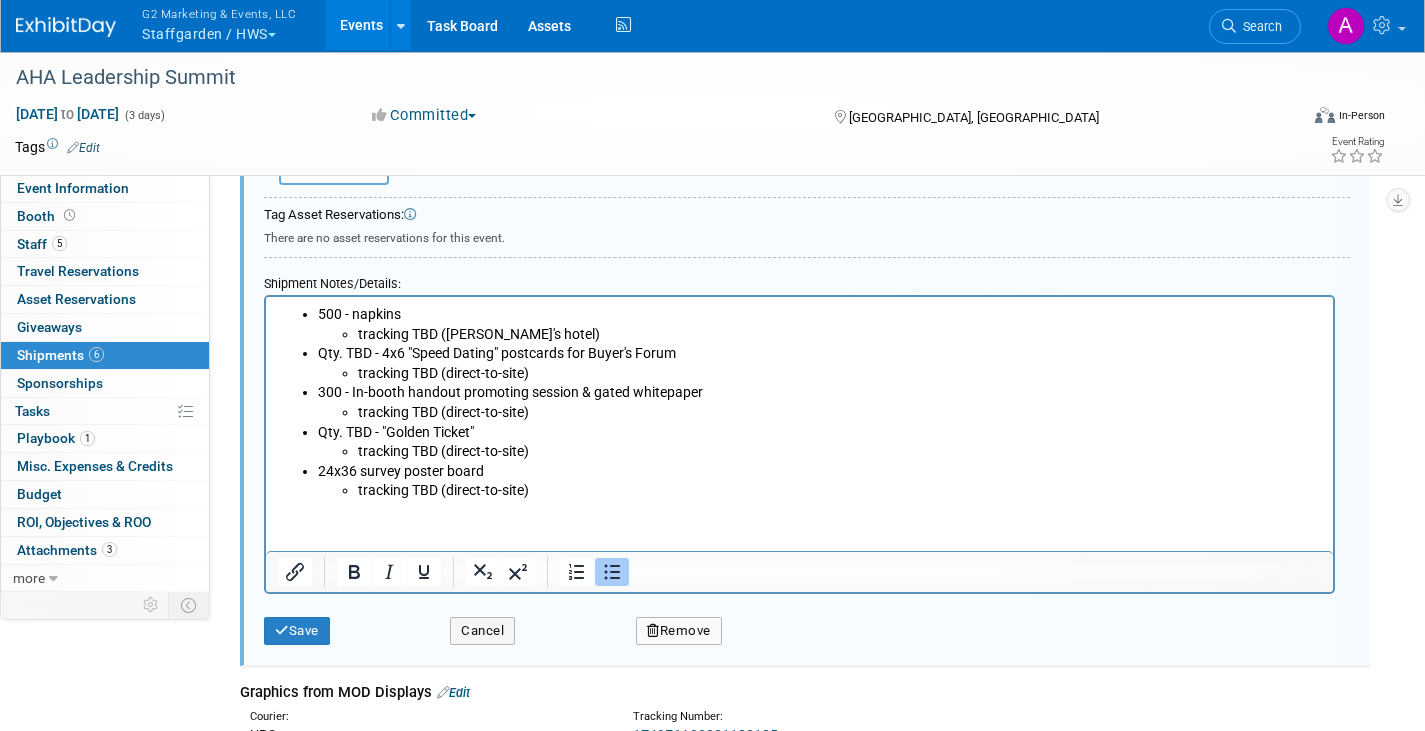 click on "tracking TBD (direct-to-site)" at bounding box center (840, 374) 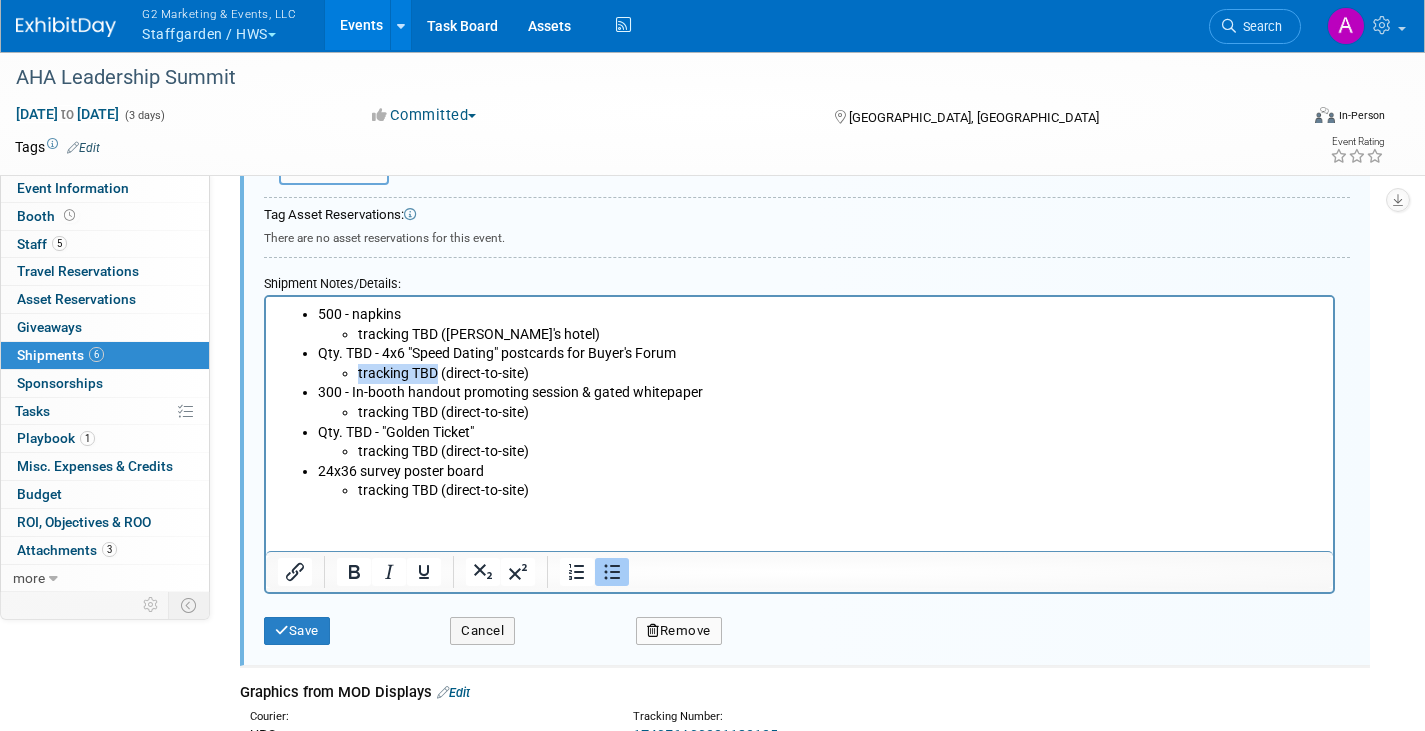 drag, startPoint x: 435, startPoint y: 370, endPoint x: 358, endPoint y: 370, distance: 77 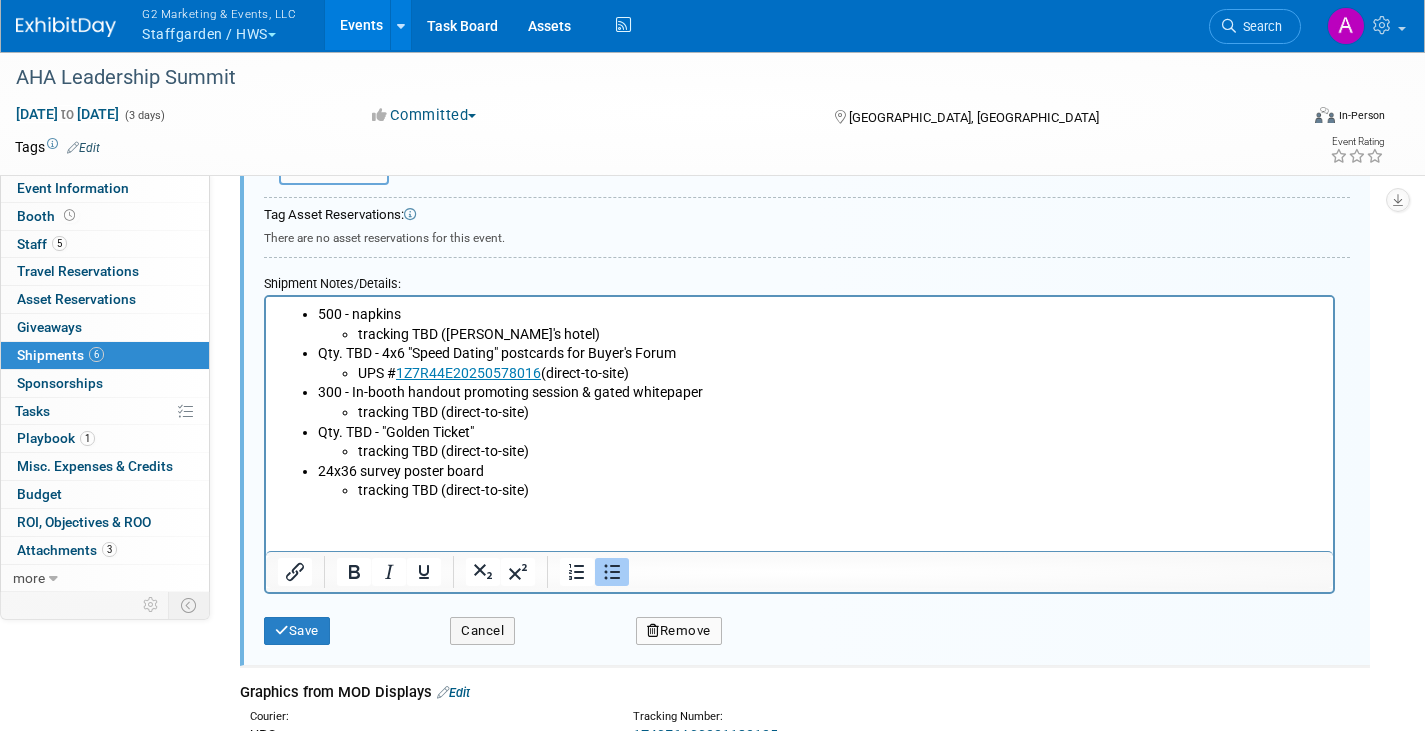 click on "Qty. TBD - "Golden Ticket"  tracking TBD (direct-to-site)" at bounding box center [820, 442] 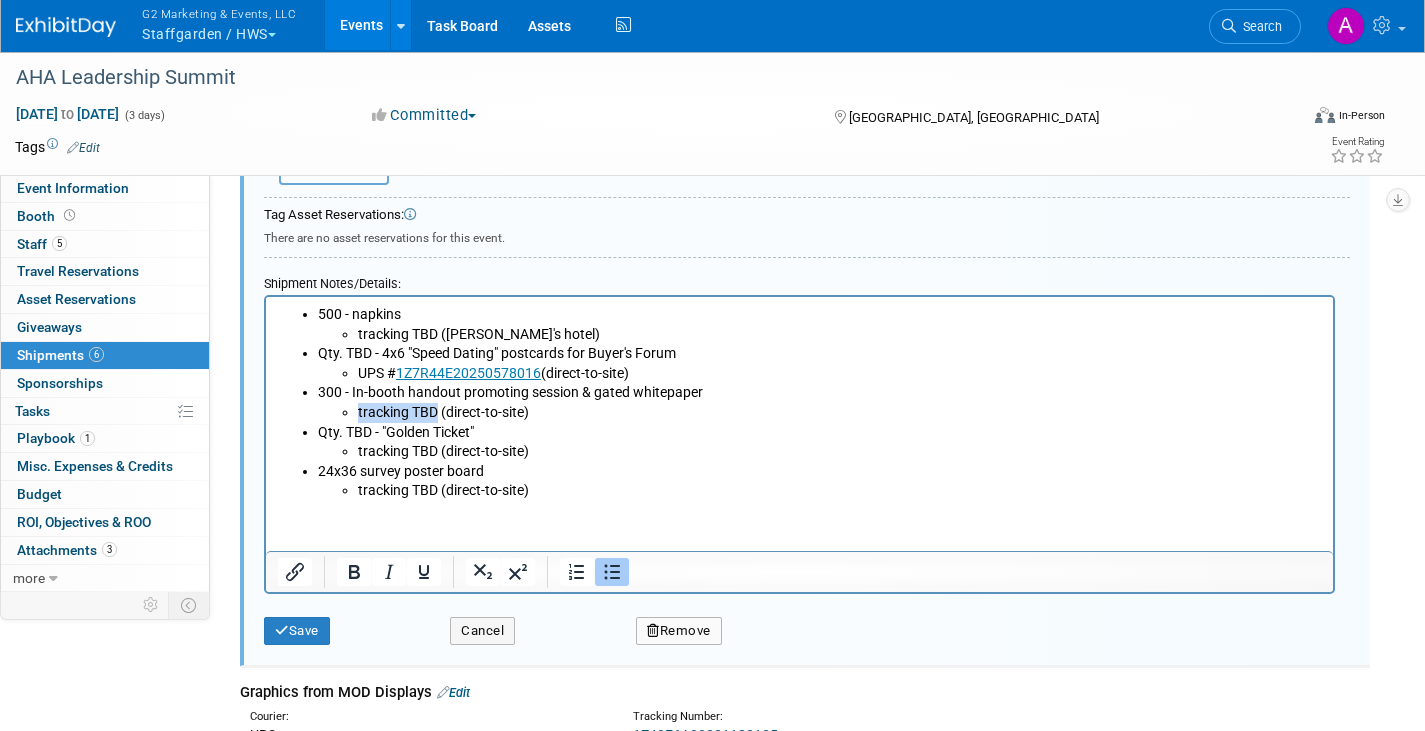 drag, startPoint x: 436, startPoint y: 409, endPoint x: 359, endPoint y: 407, distance: 77.02597 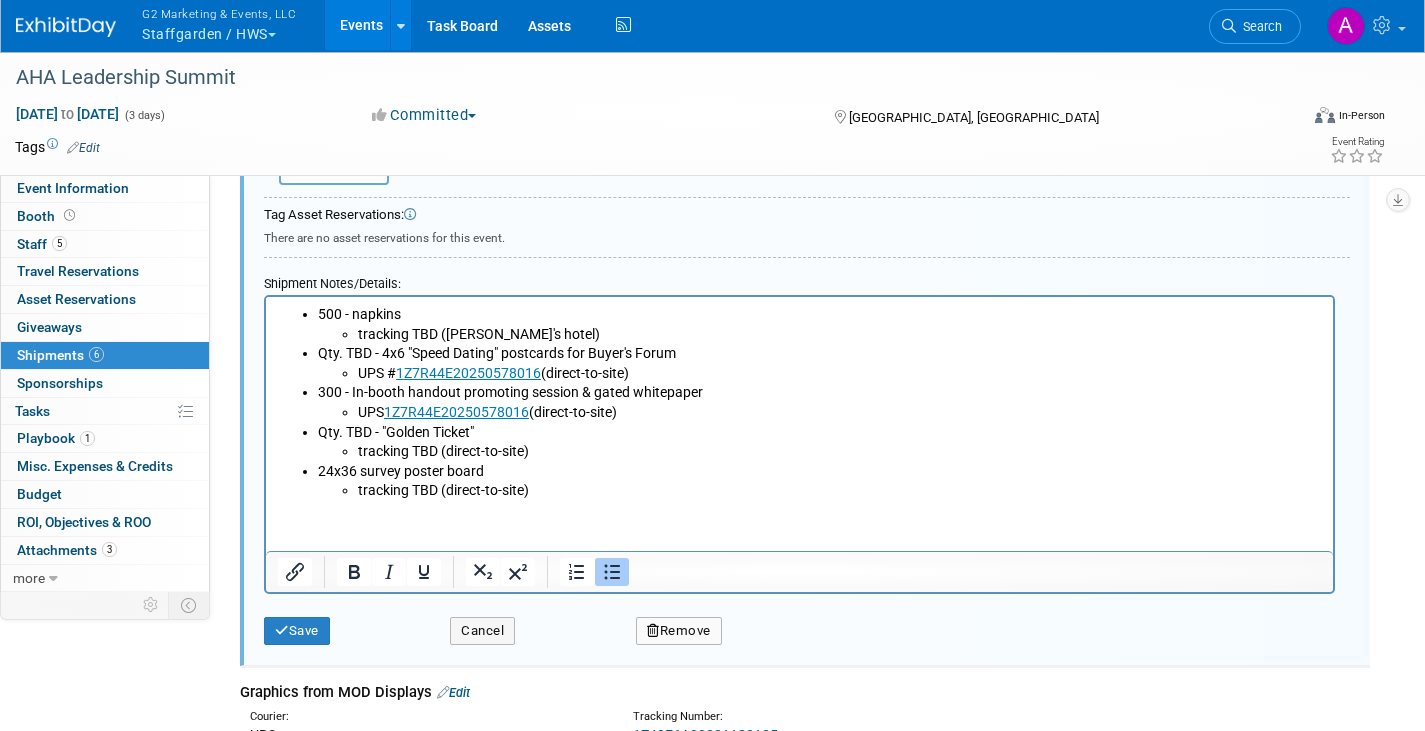 click on "tracking TBD (direct-to-site)" at bounding box center [840, 452] 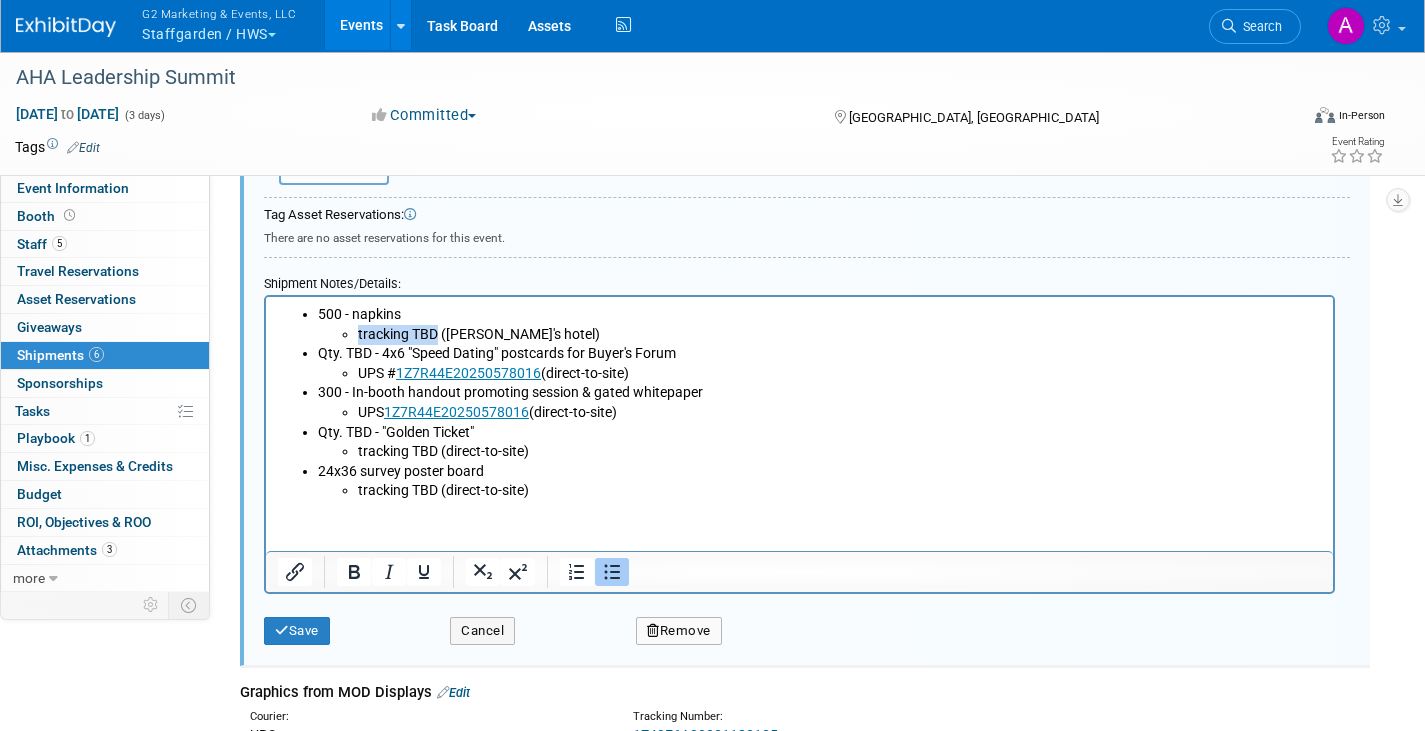 drag, startPoint x: 437, startPoint y: 328, endPoint x: 356, endPoint y: 328, distance: 81 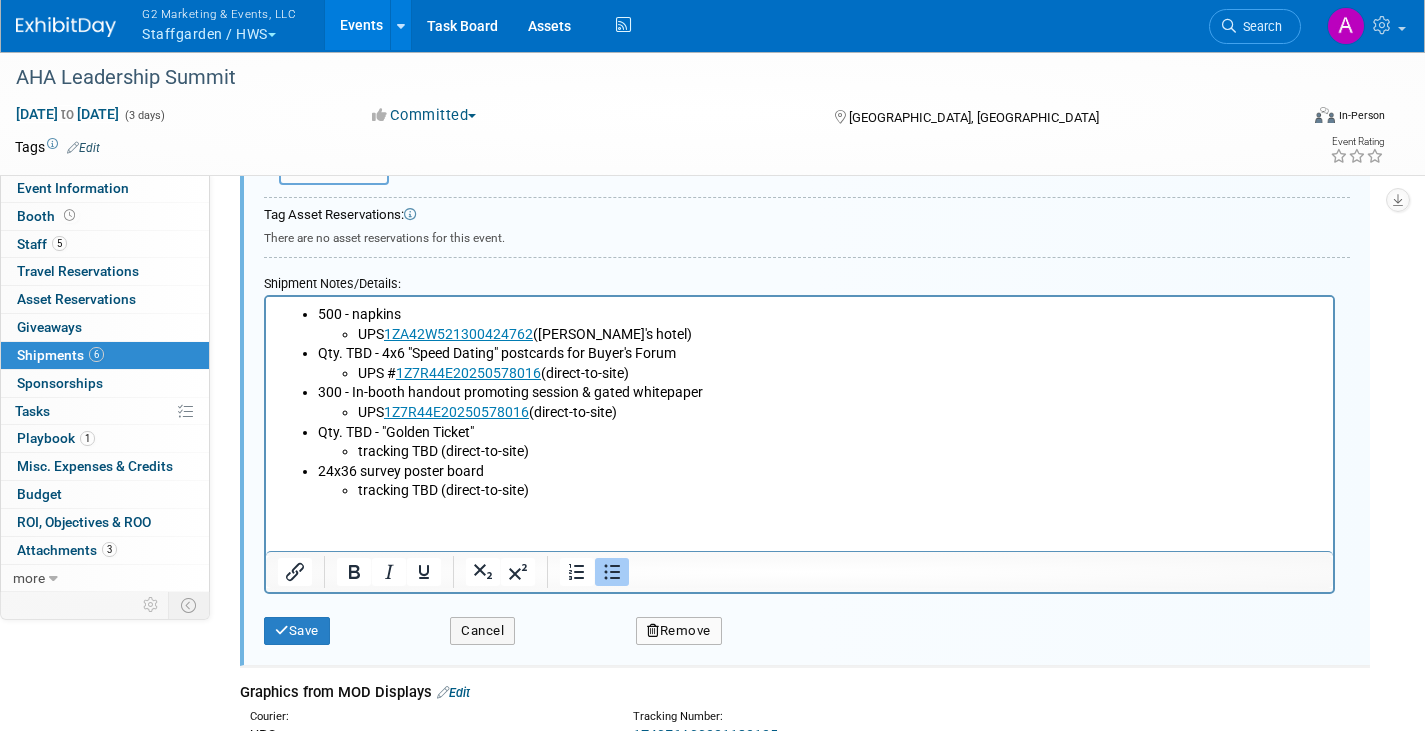 click on "UPS # 1Z7R44E20250578016  (direct-to-site)" at bounding box center [840, 374] 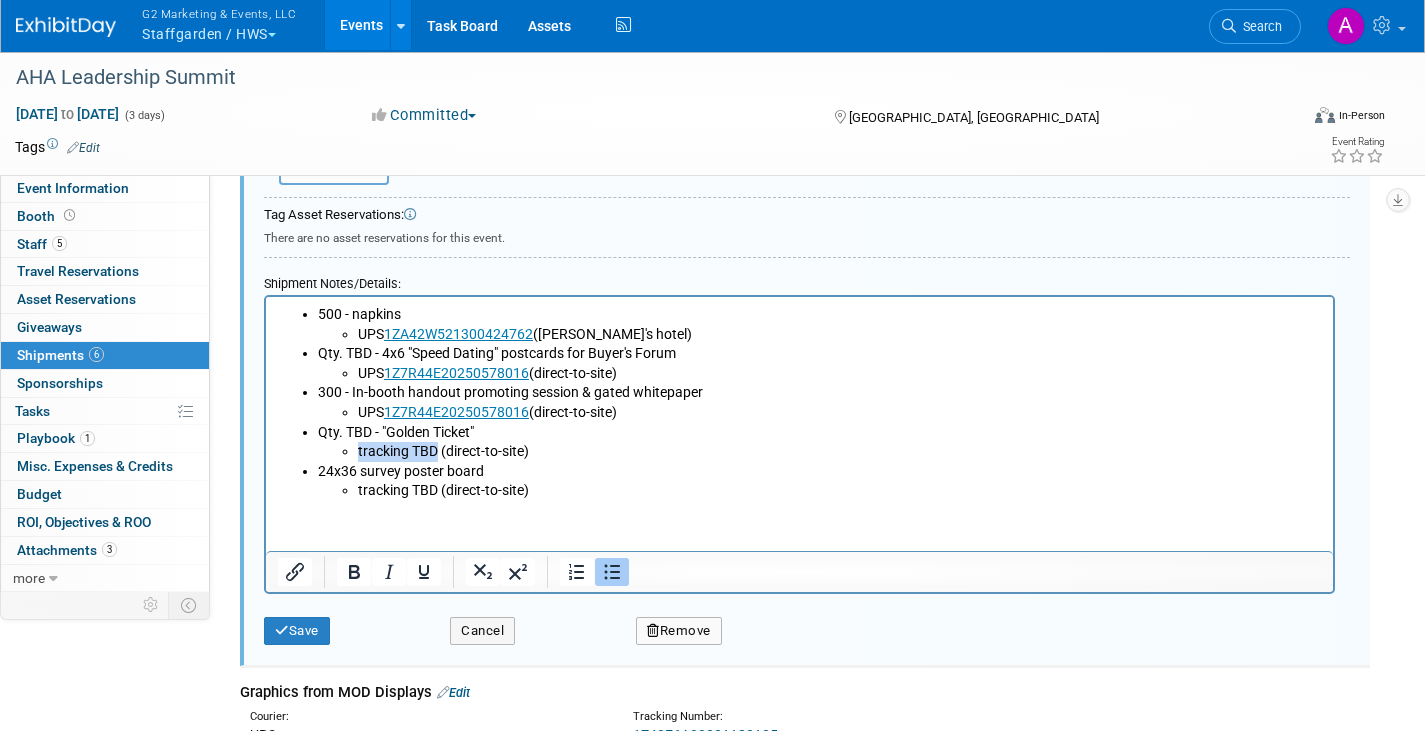 drag, startPoint x: 435, startPoint y: 447, endPoint x: 356, endPoint y: 445, distance: 79.025314 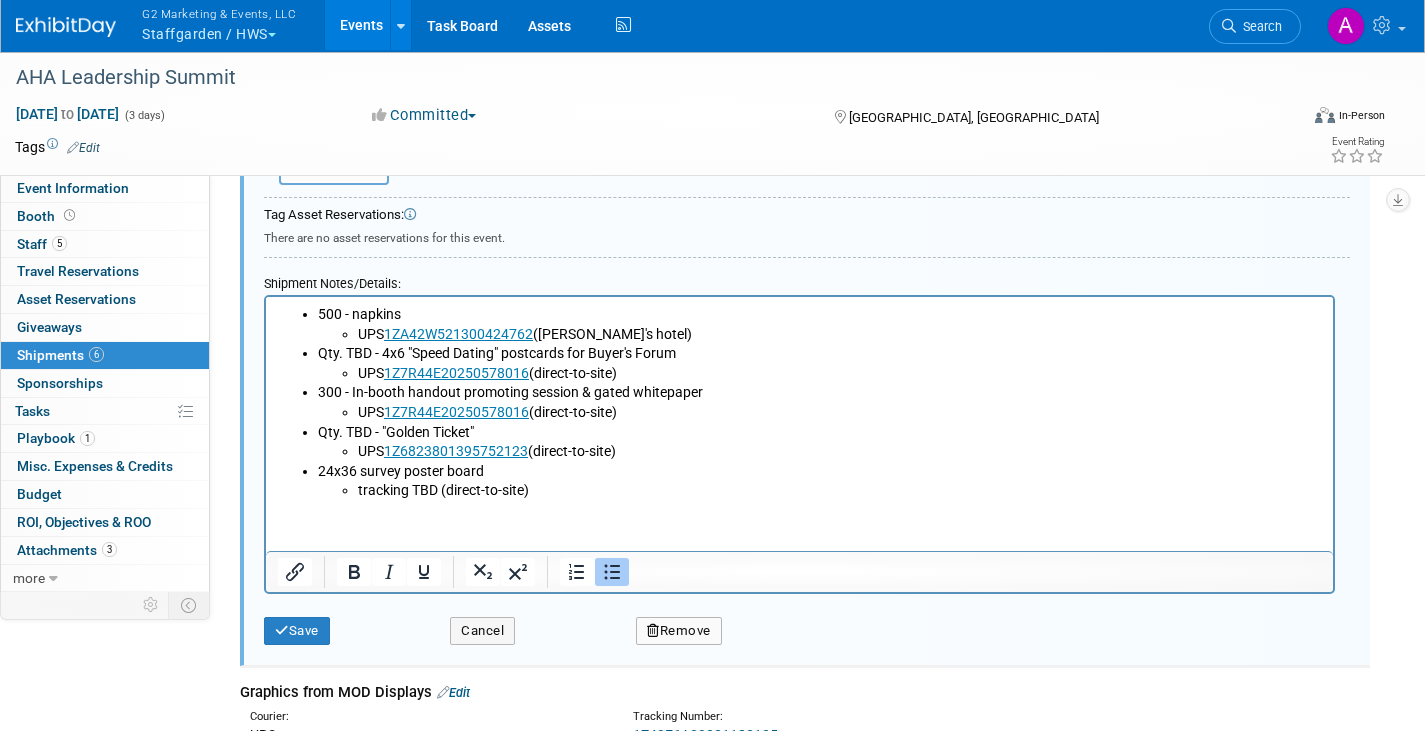 click on "tracking TBD (direct-to-site)" at bounding box center [840, 491] 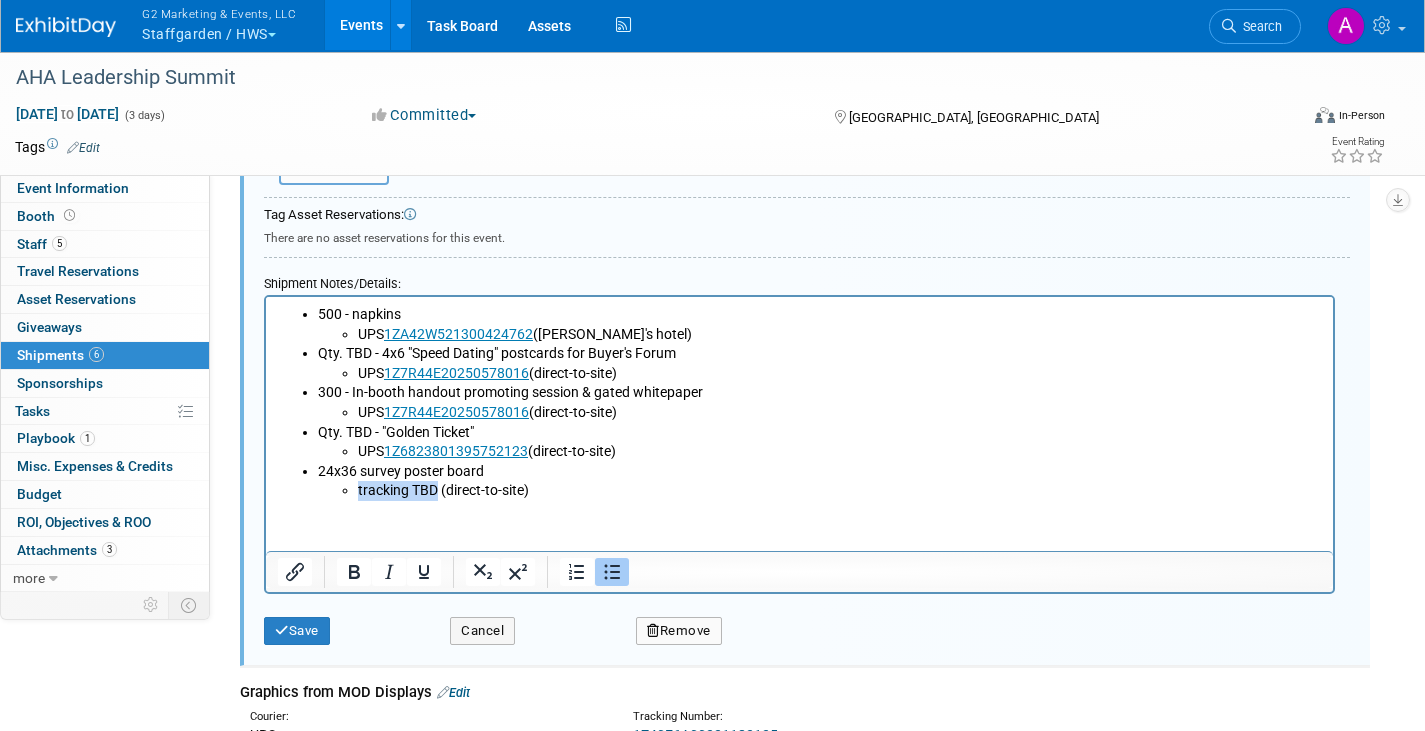 drag, startPoint x: 433, startPoint y: 489, endPoint x: 357, endPoint y: 488, distance: 76.00658 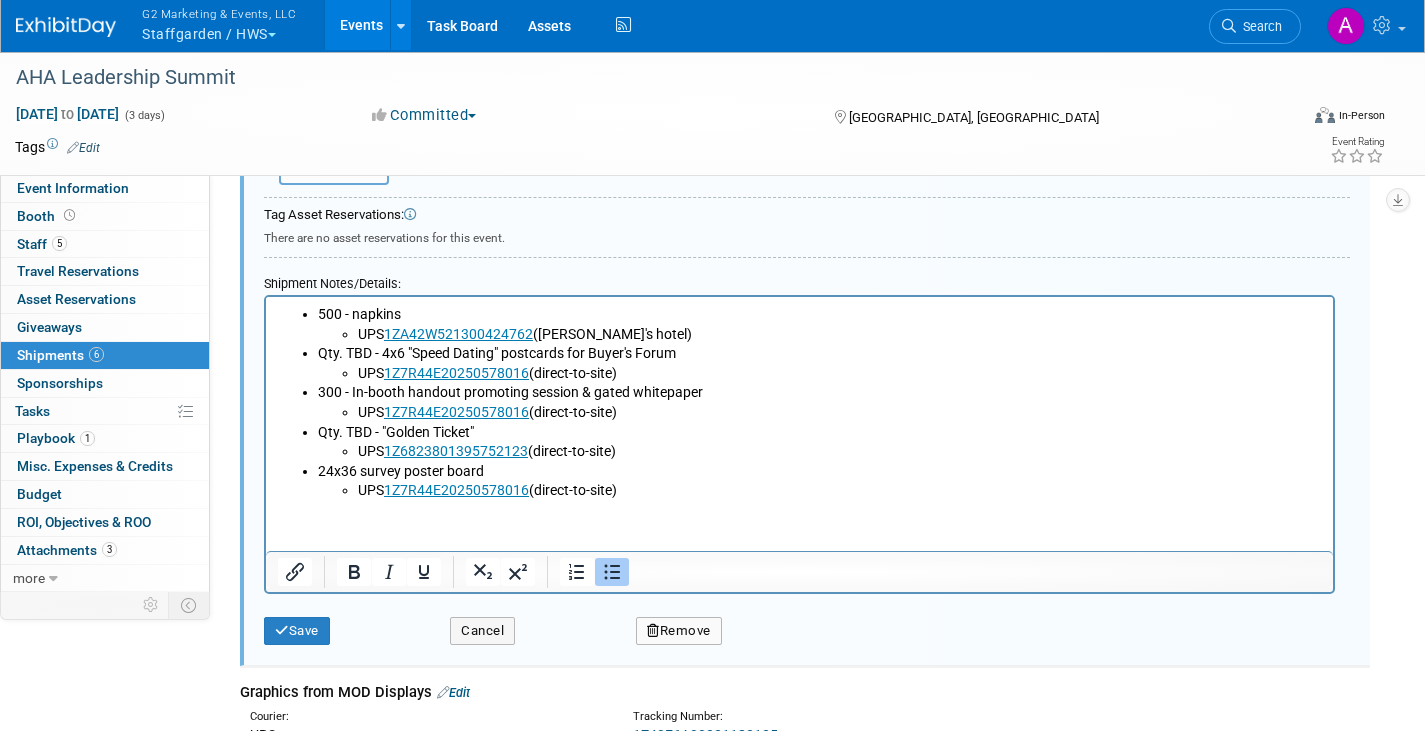 click on "Qty. TBD - "Golden Ticket"  UPS  1Z6823801395752123  (direct-to-site)" at bounding box center [820, 442] 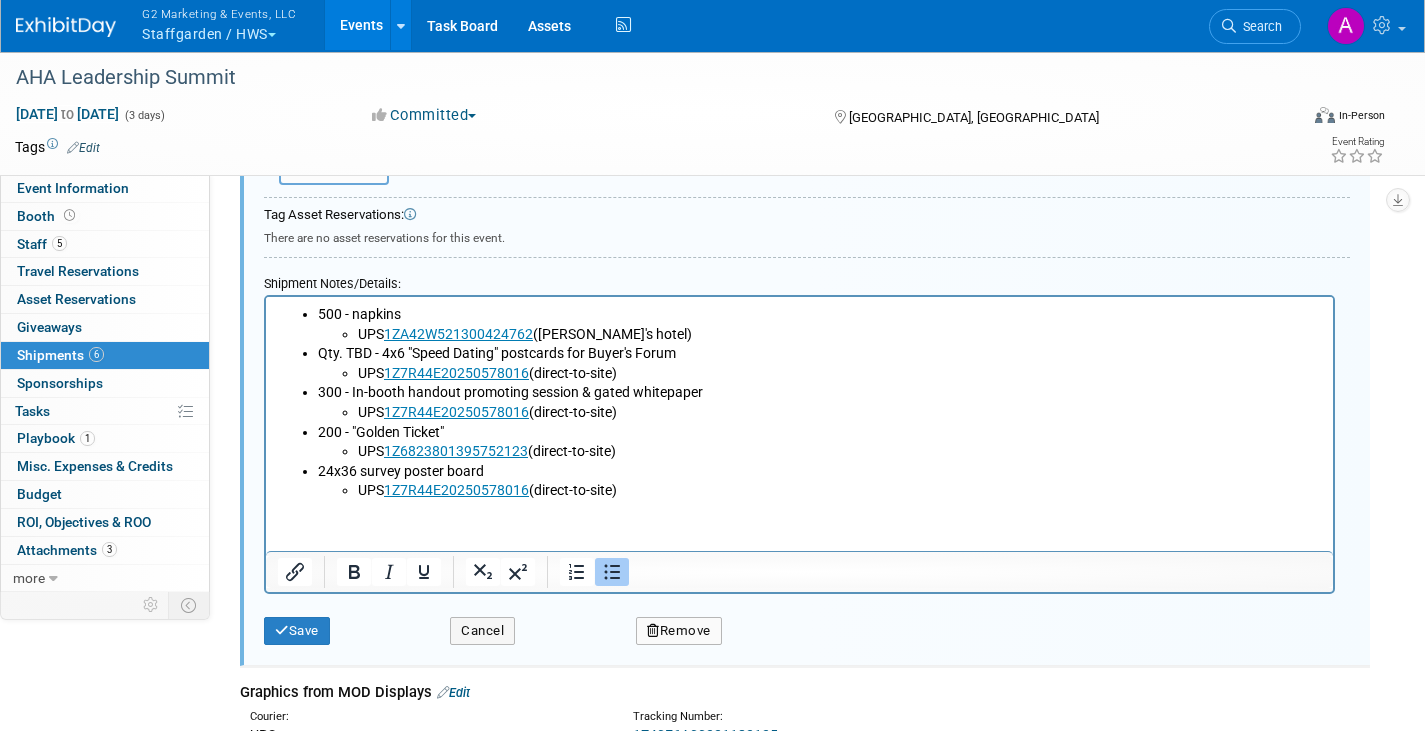 click on "Qty. TBD - 4x6 "Speed Dating" postcards for Buyer's Forum  UPS  1Z7R44E20250578016  (direct-to-site)" at bounding box center (820, 363) 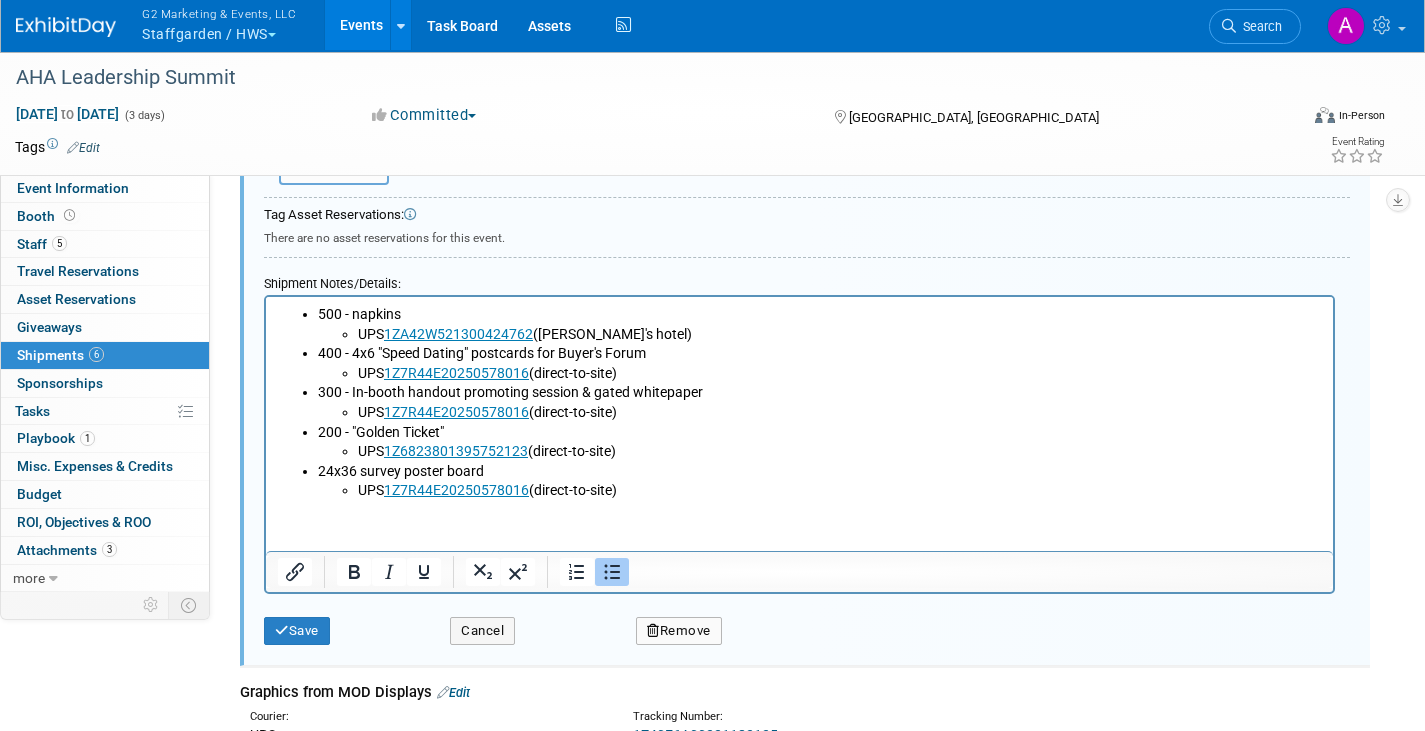 drag, startPoint x: 649, startPoint y: 483, endPoint x: 294, endPoint y: 304, distance: 397.57516 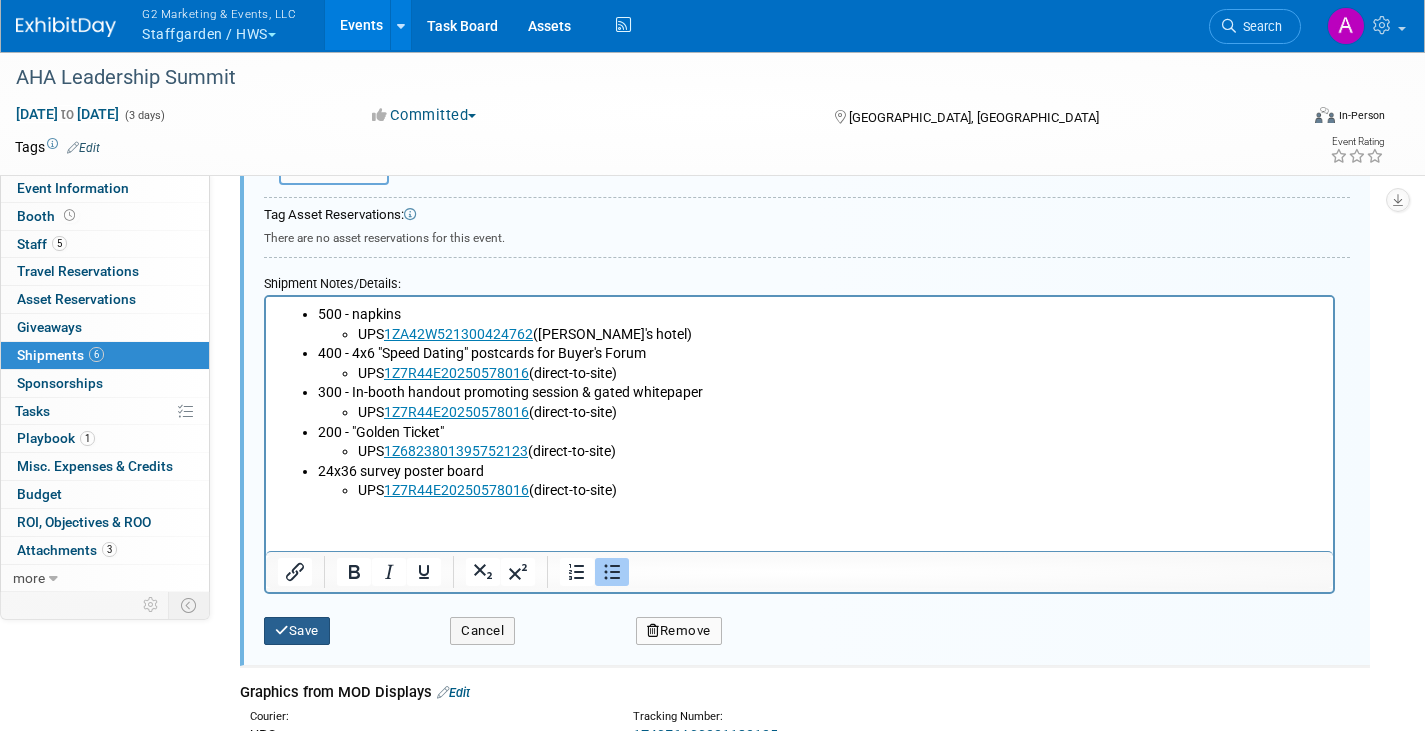 click on "Save" at bounding box center (297, 631) 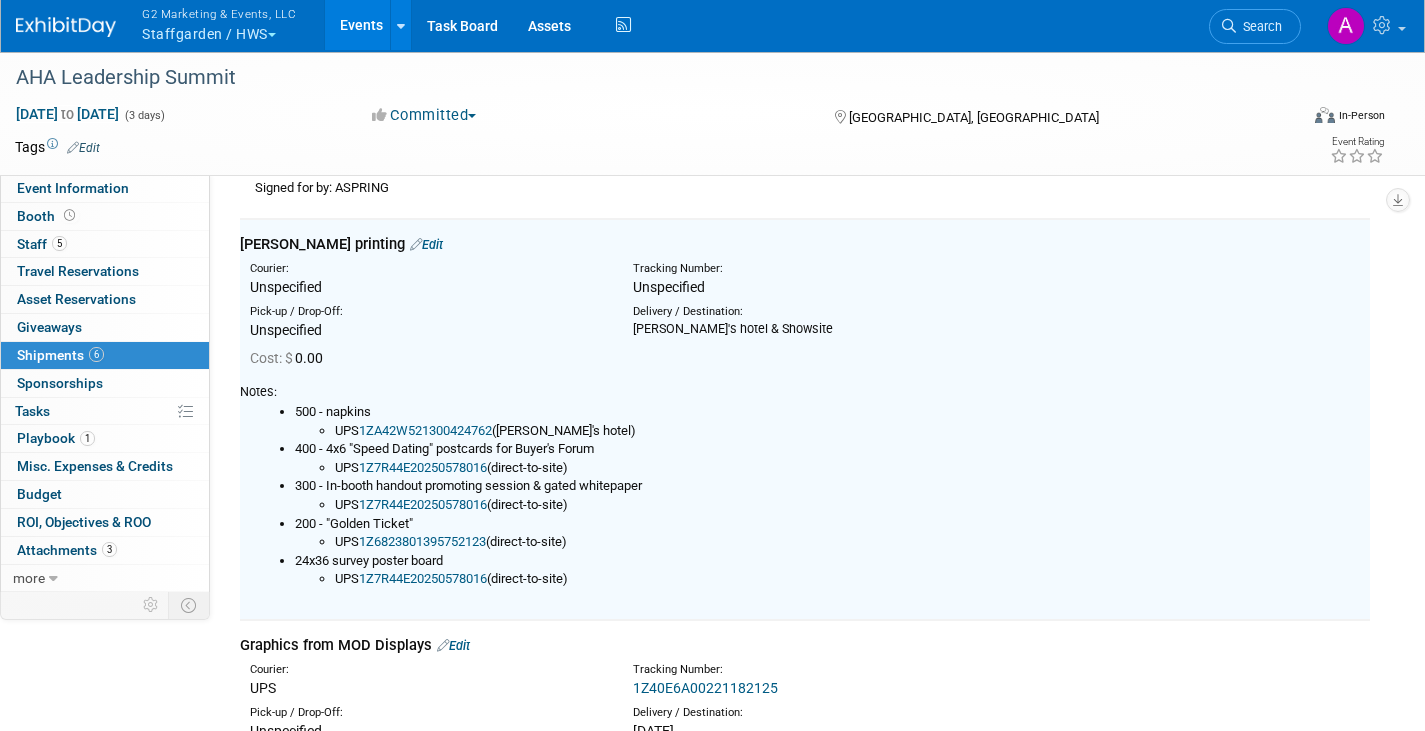 scroll, scrollTop: 380, scrollLeft: 0, axis: vertical 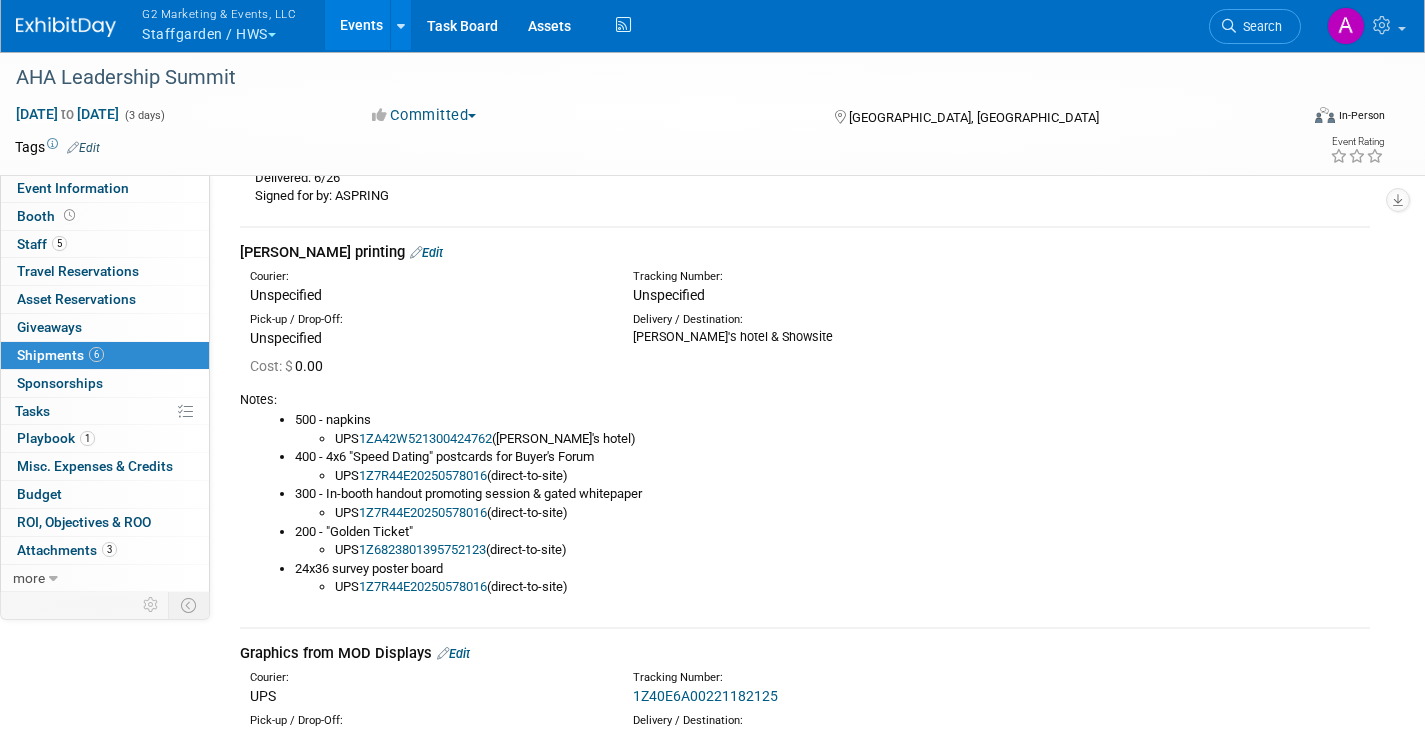 click on "Edit" at bounding box center (426, 252) 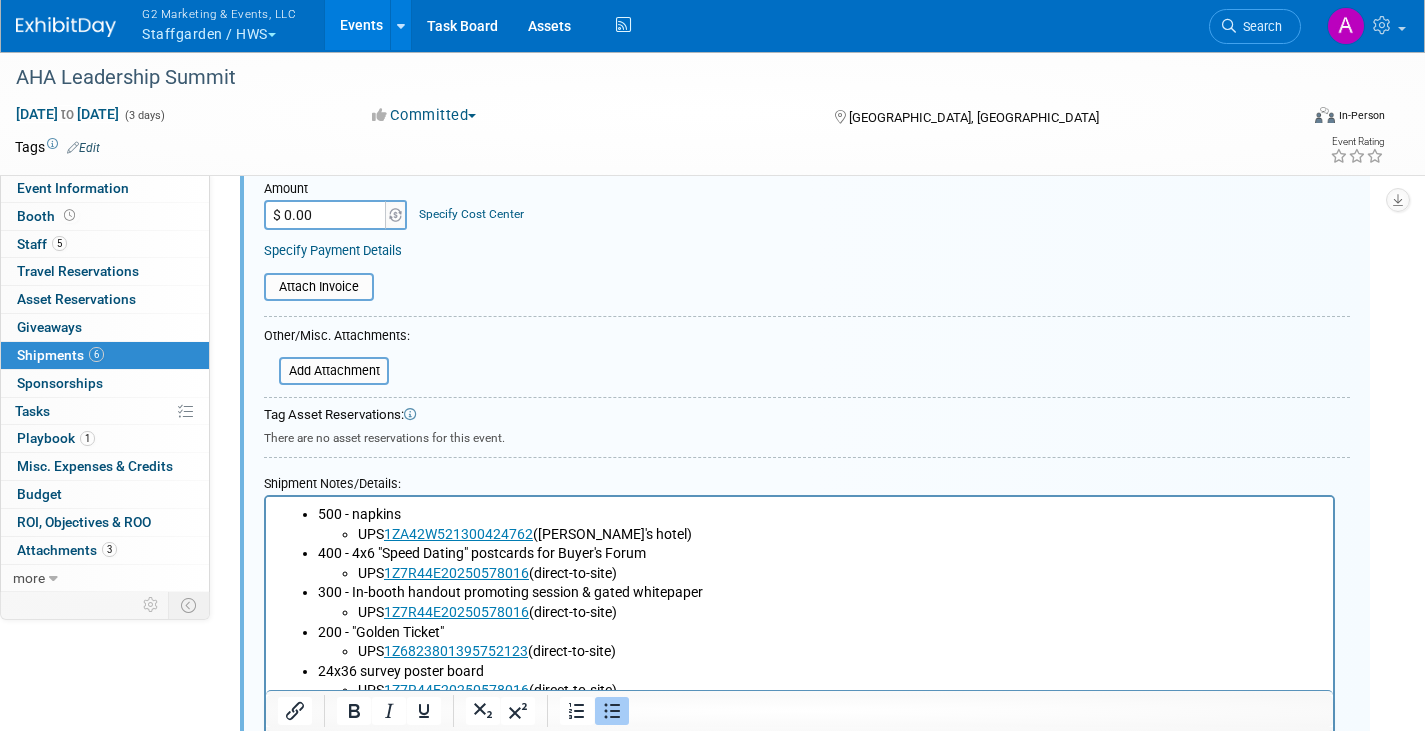 scroll, scrollTop: 1080, scrollLeft: 0, axis: vertical 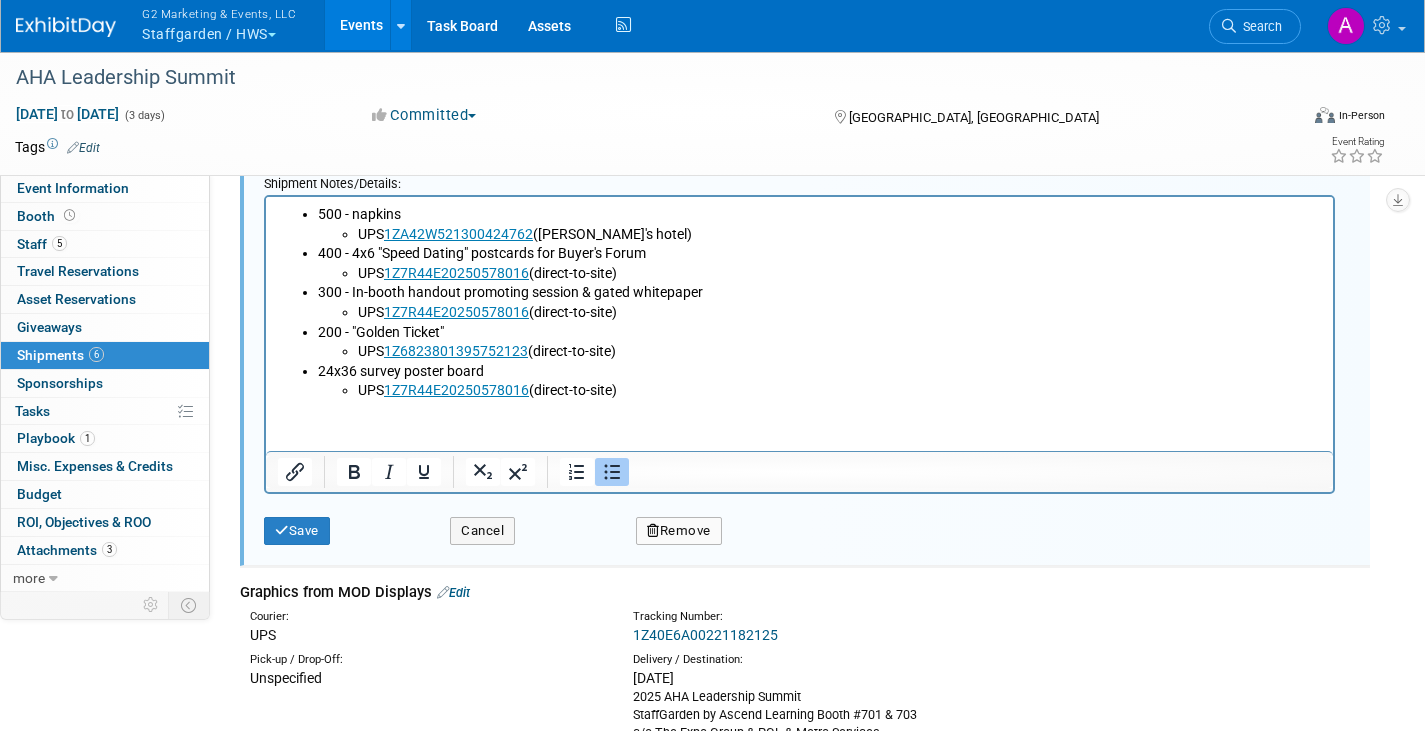 click on "UPS  1Z7R44E20250578016  (direct-to-site)" at bounding box center (840, 391) 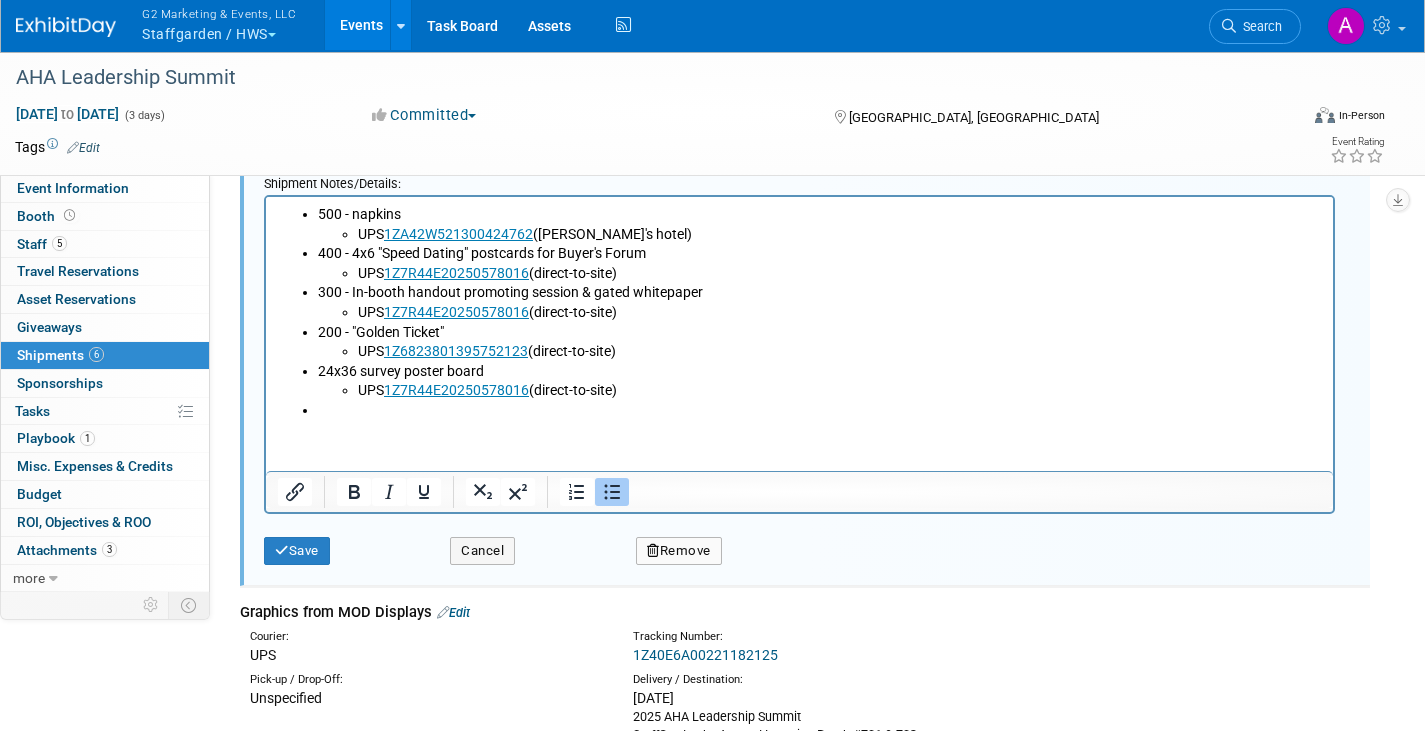 type 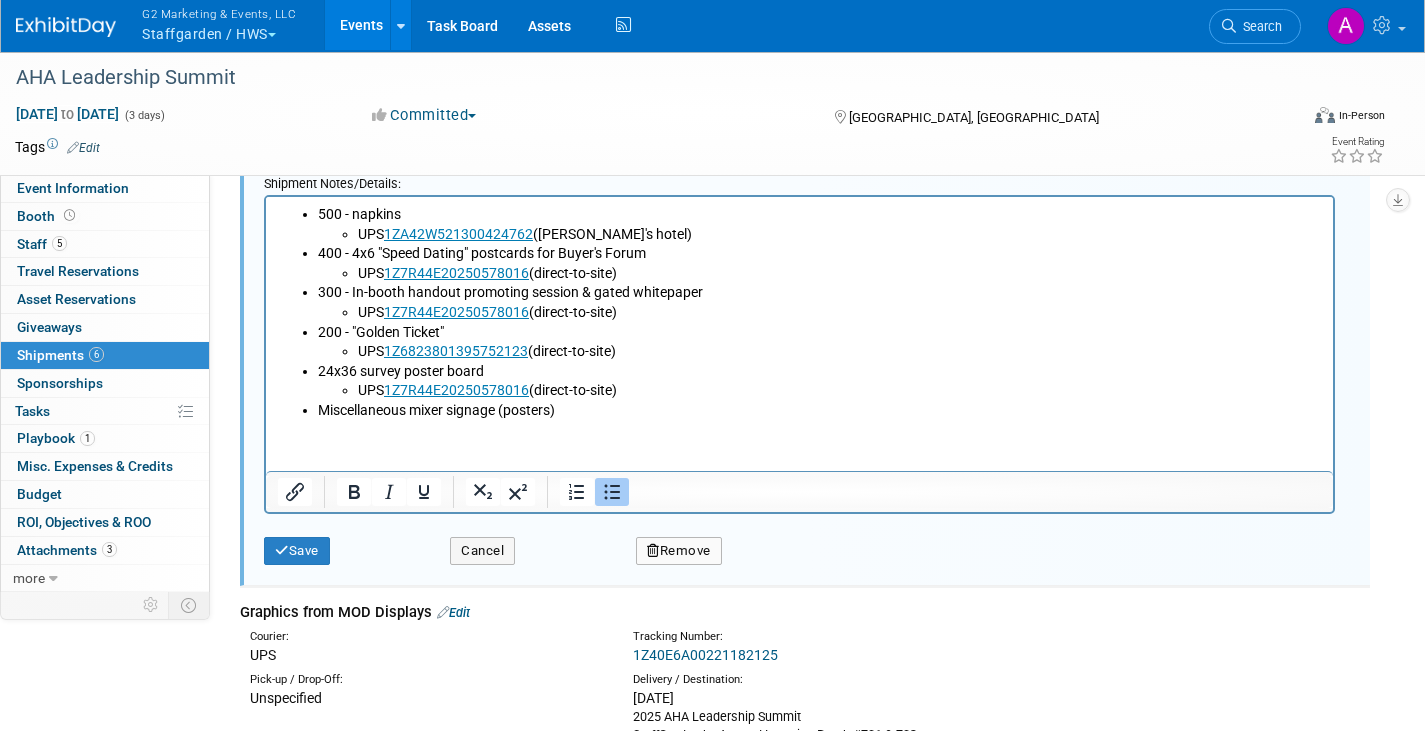 click on "500 - napkins  UPS  1ZA42W521300424762  ([PERSON_NAME]'s hotel)  400 - 4x6 "Speed Dating" postcards for Buyer's Forum  UPS  1Z7R44E20250578016  (direct-to-site)  300 - In-booth handout promoting session & gated whitepaper  UPS  1Z7R44E20250578016  (direct-to-site)  200 - "Golden Ticket"  UPS  1Z6823801395752123  (direct-to-site)  24x36 survey poster board  UPS  1Z7R44E20250578016  (direct-to-site)  Miscellaneous mixer signage (posters)" at bounding box center [800, 313] 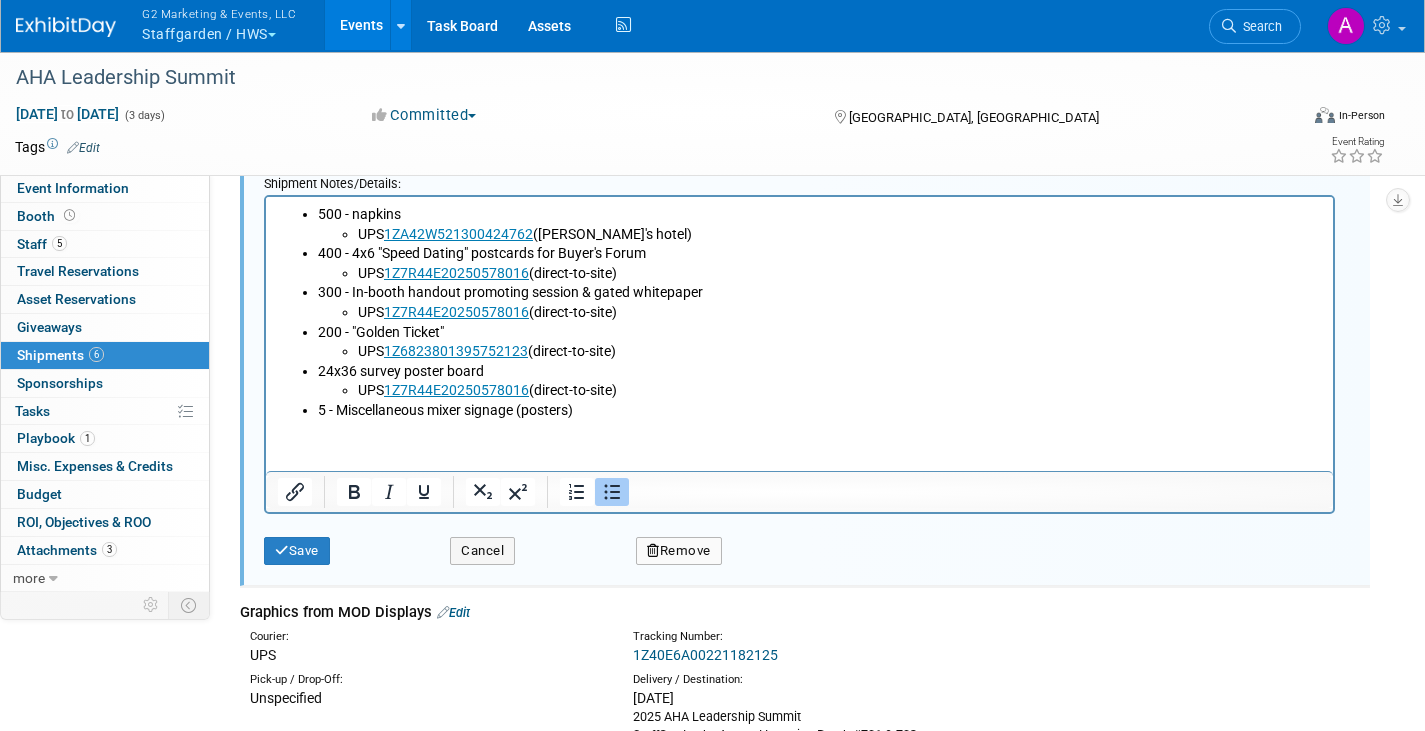 click on "UPS  1Z7R44E20250578016  (direct-to-site)" at bounding box center (840, 391) 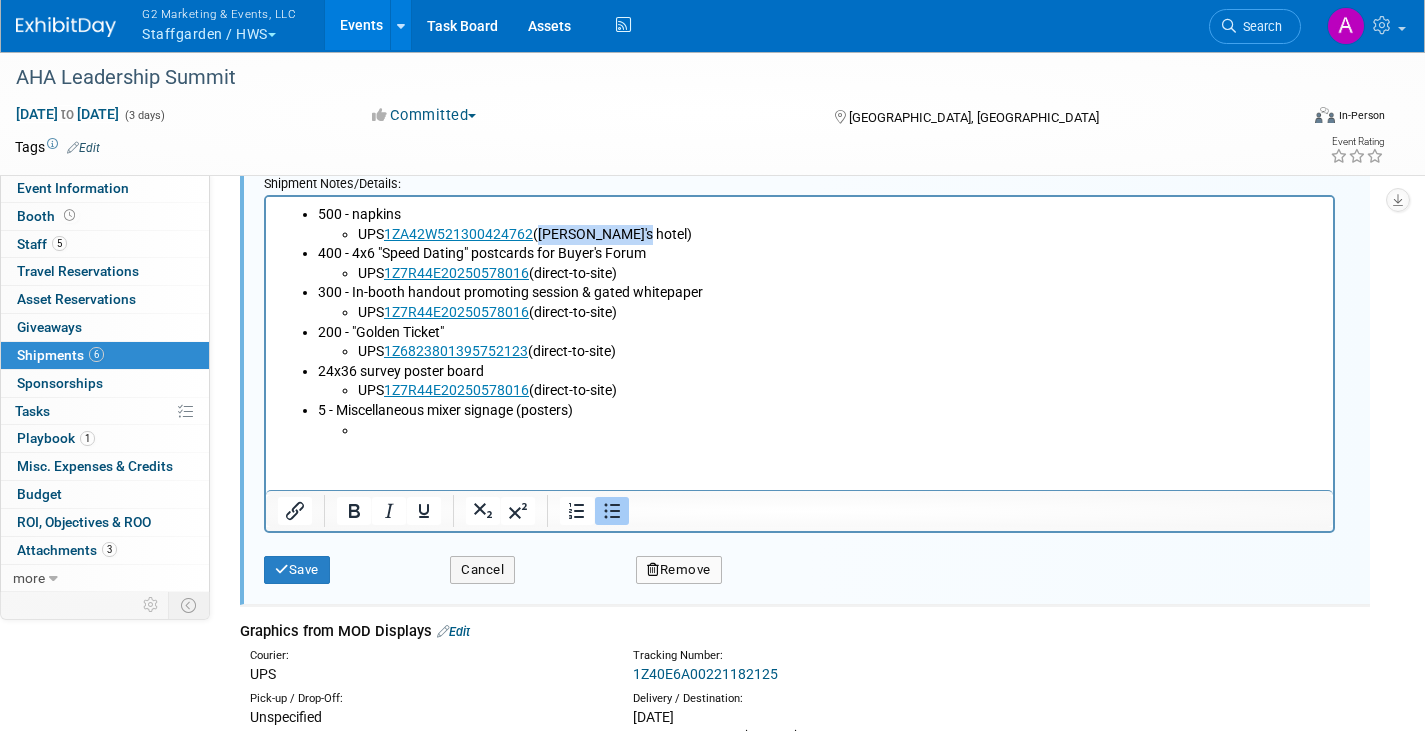 drag, startPoint x: 633, startPoint y: 228, endPoint x: 540, endPoint y: 236, distance: 93.34345 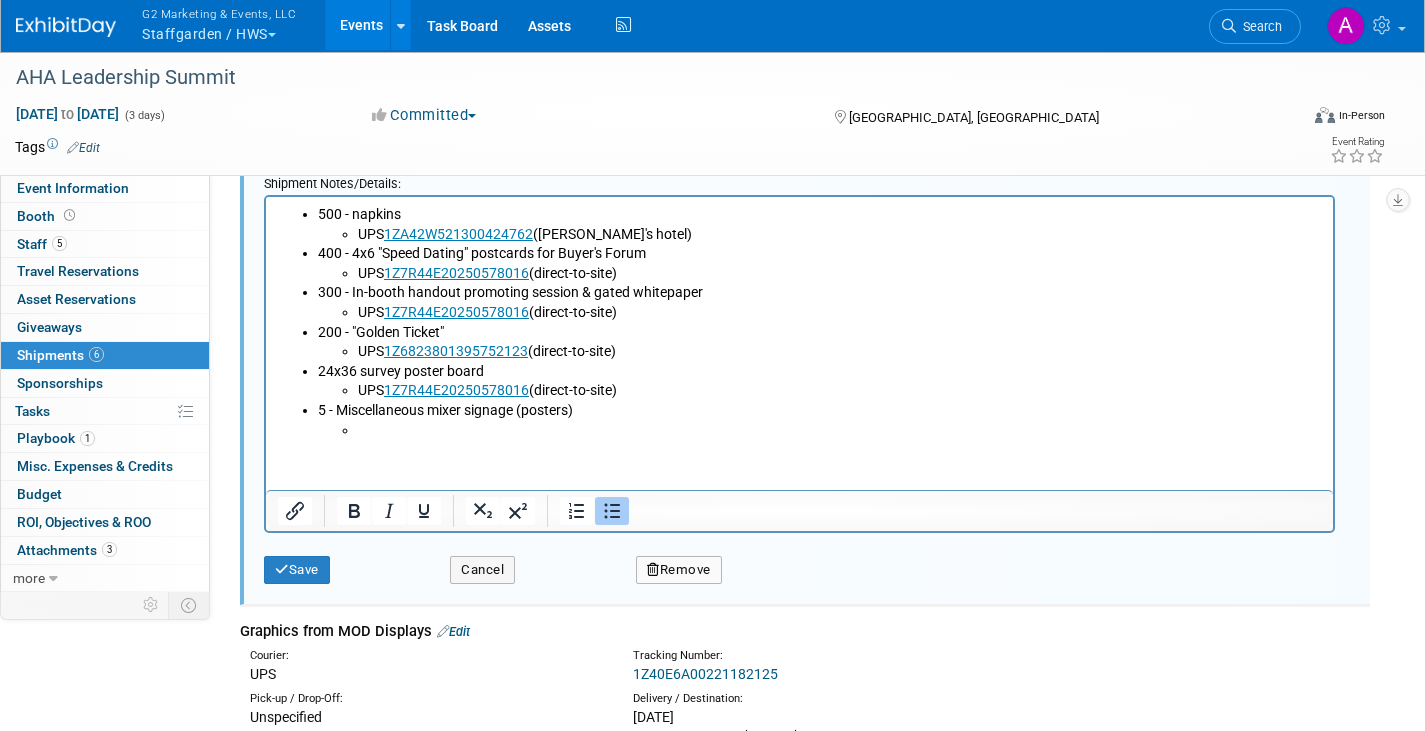 click at bounding box center [840, 431] 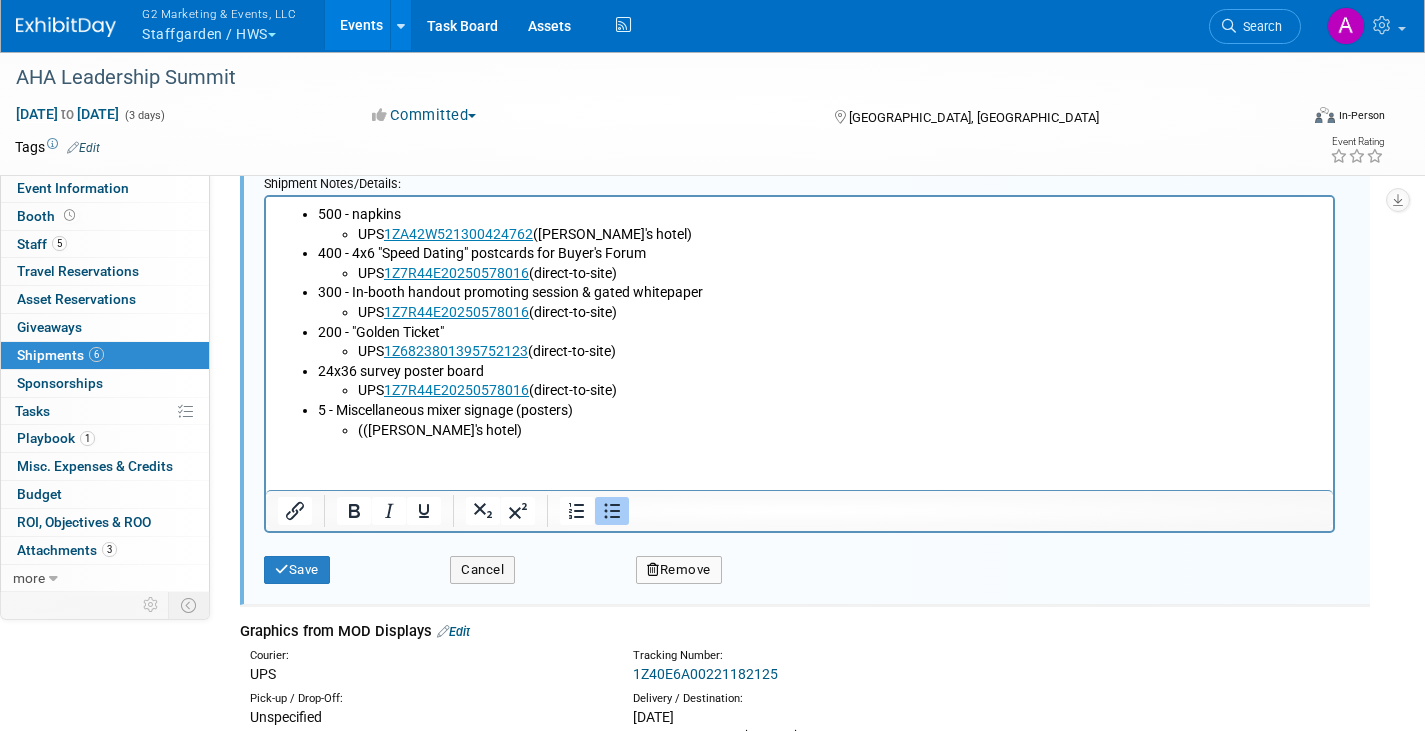 click on "(([PERSON_NAME]'s hotel)" at bounding box center (840, 431) 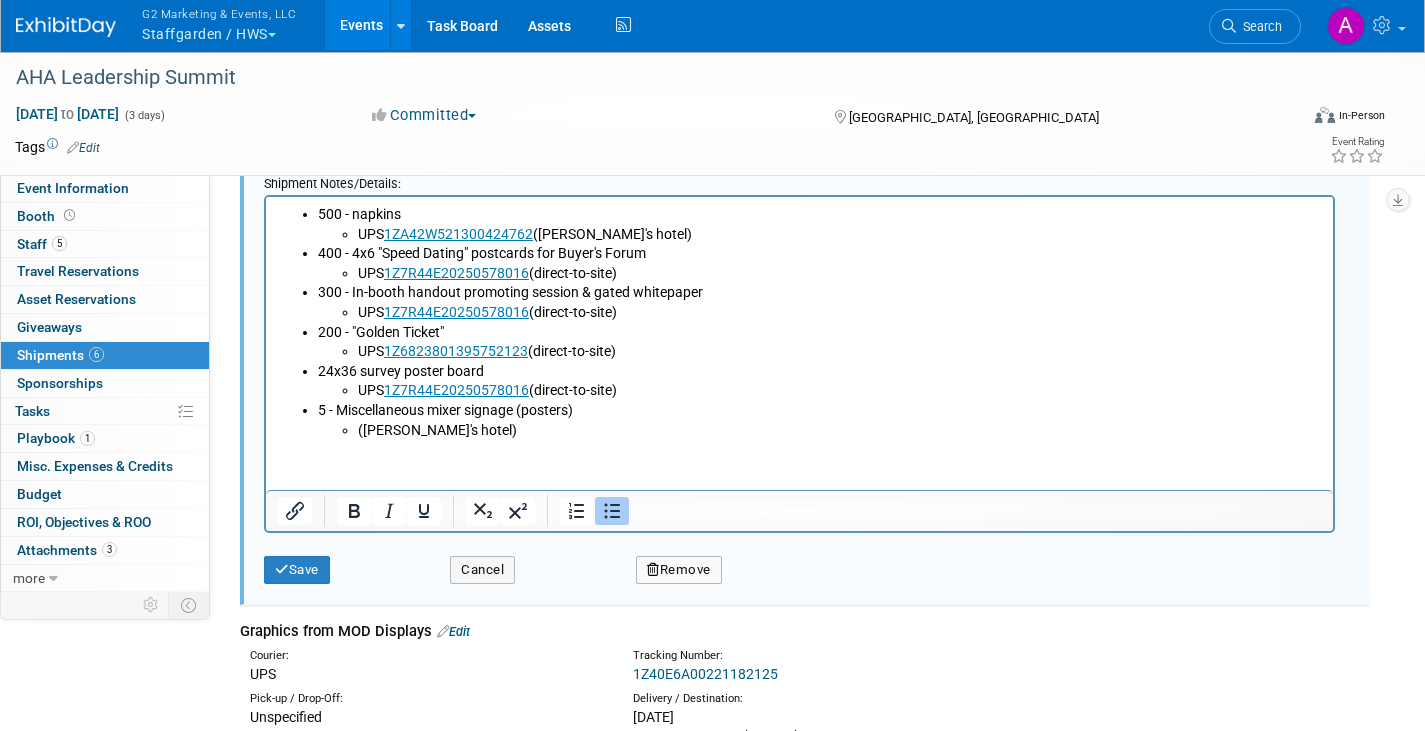 click on "([PERSON_NAME]'s hotel)" at bounding box center [840, 431] 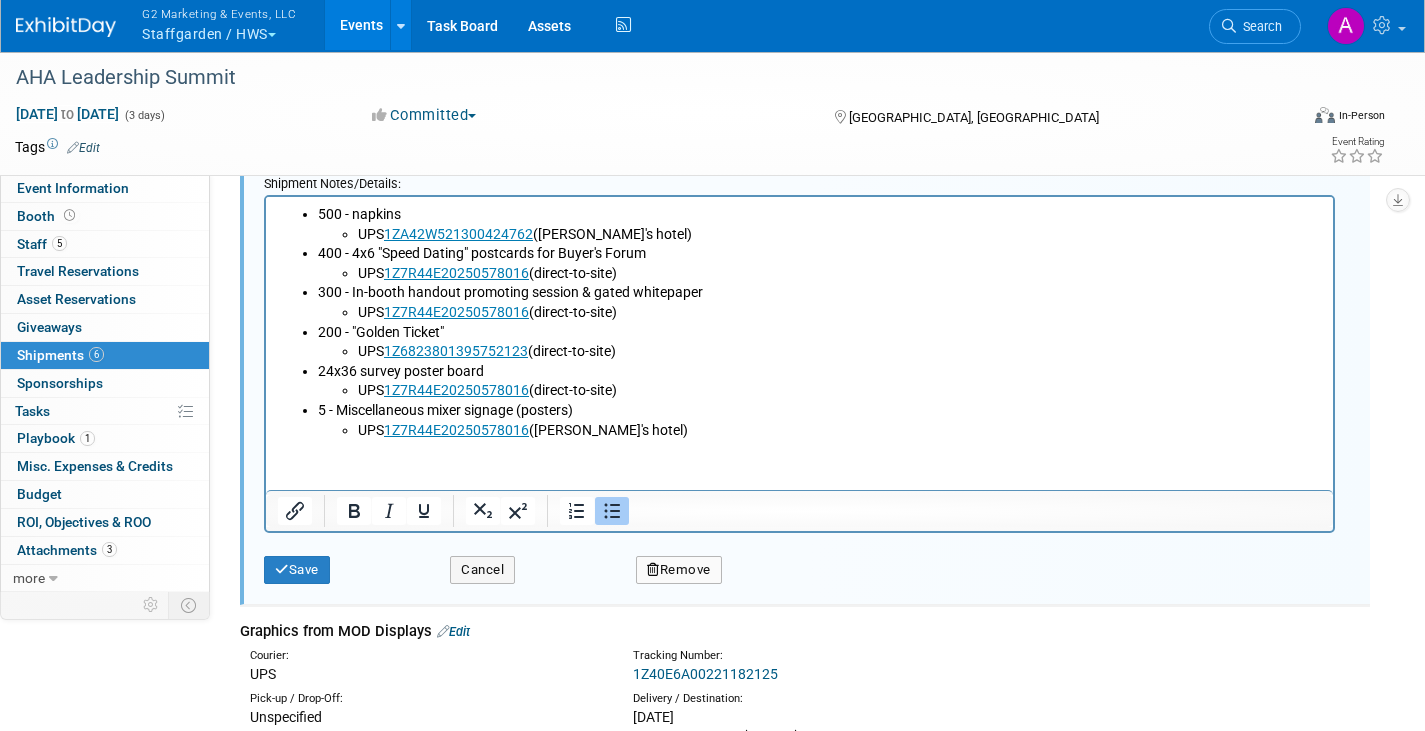 click on "1Z7R44E20250578016" at bounding box center (456, 430) 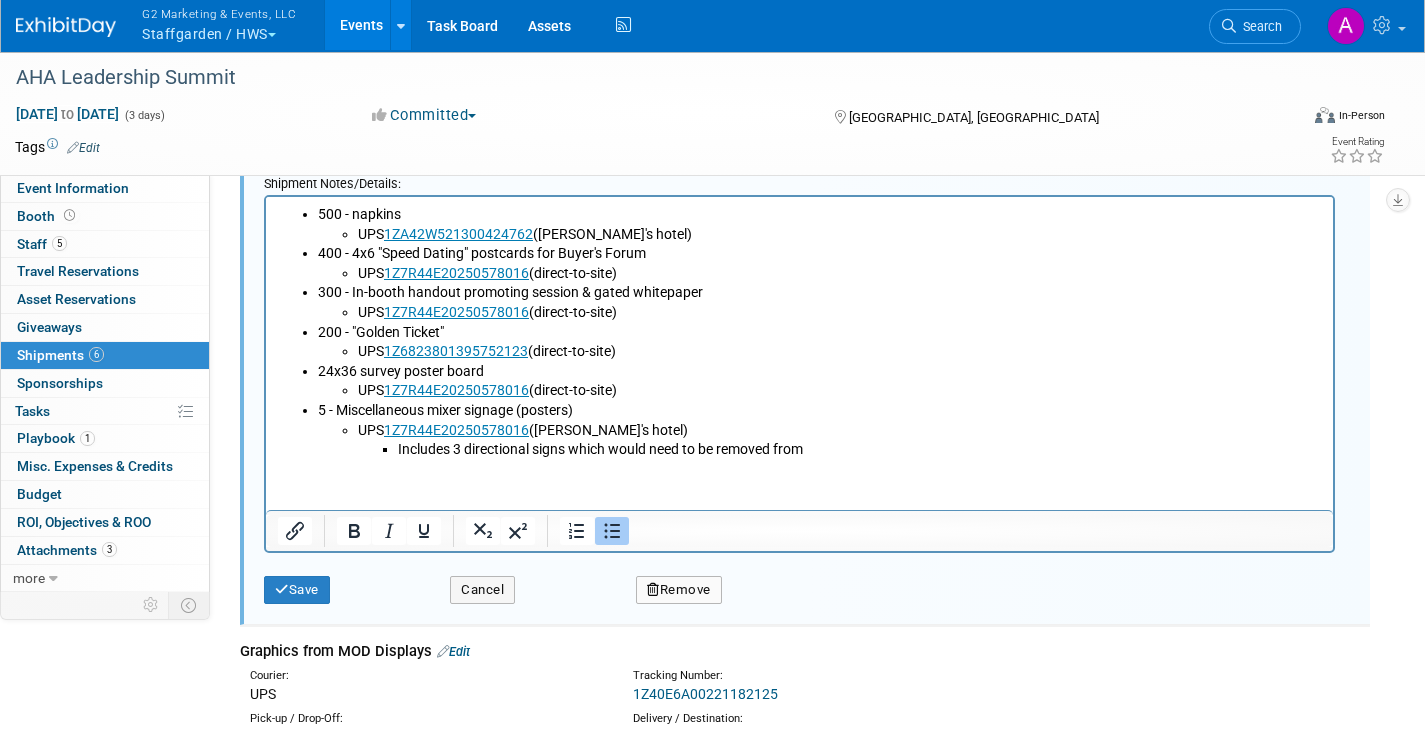 click on "Includes 3 directional signs which would need to be removed from" at bounding box center [860, 450] 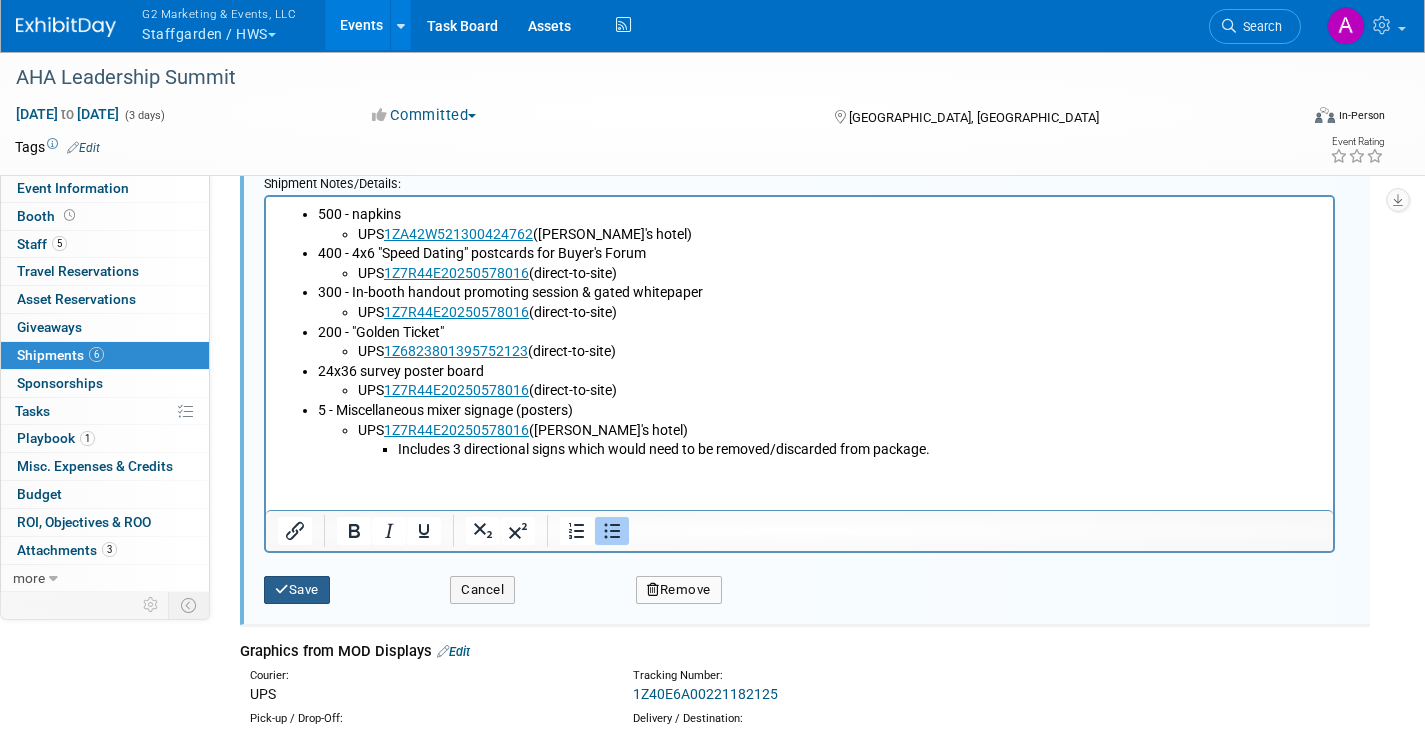 click at bounding box center [282, 589] 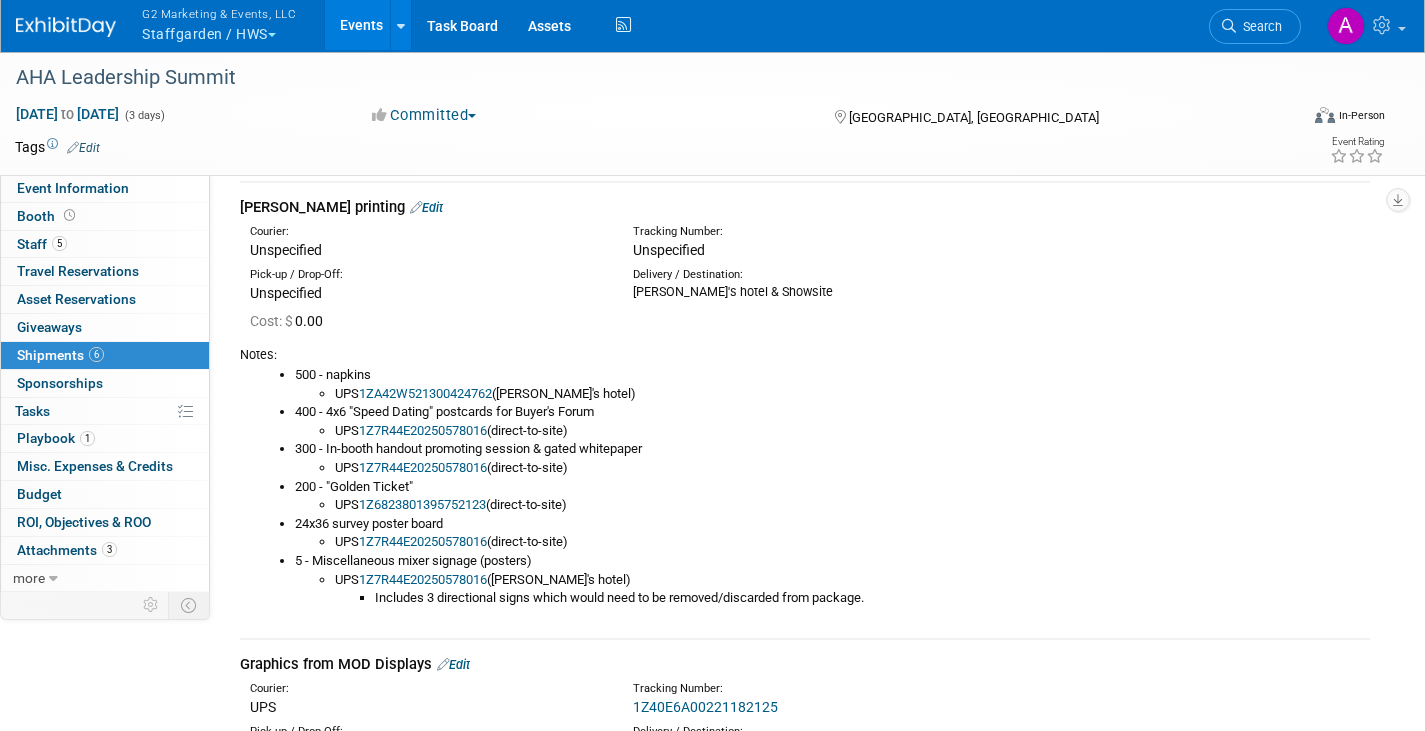 scroll, scrollTop: 380, scrollLeft: 0, axis: vertical 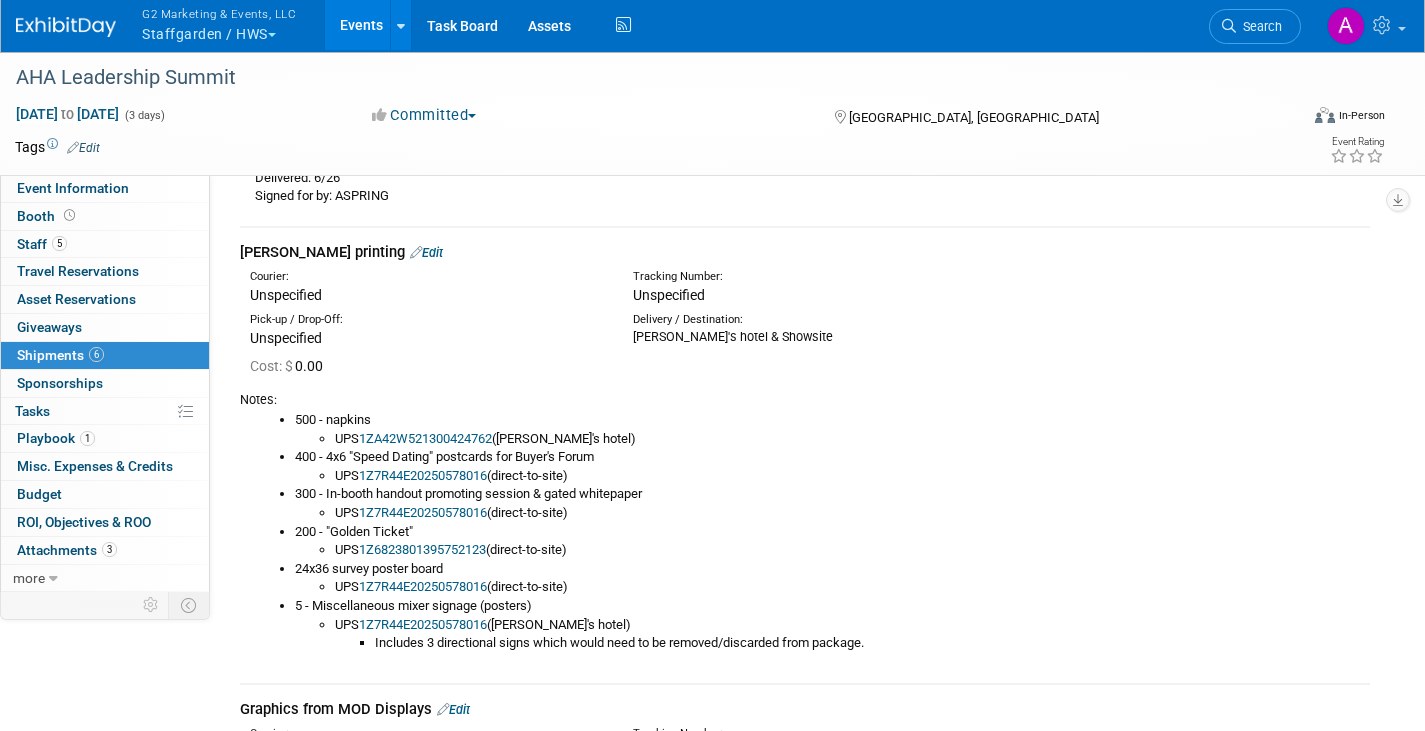 click on "Edit" at bounding box center [426, 252] 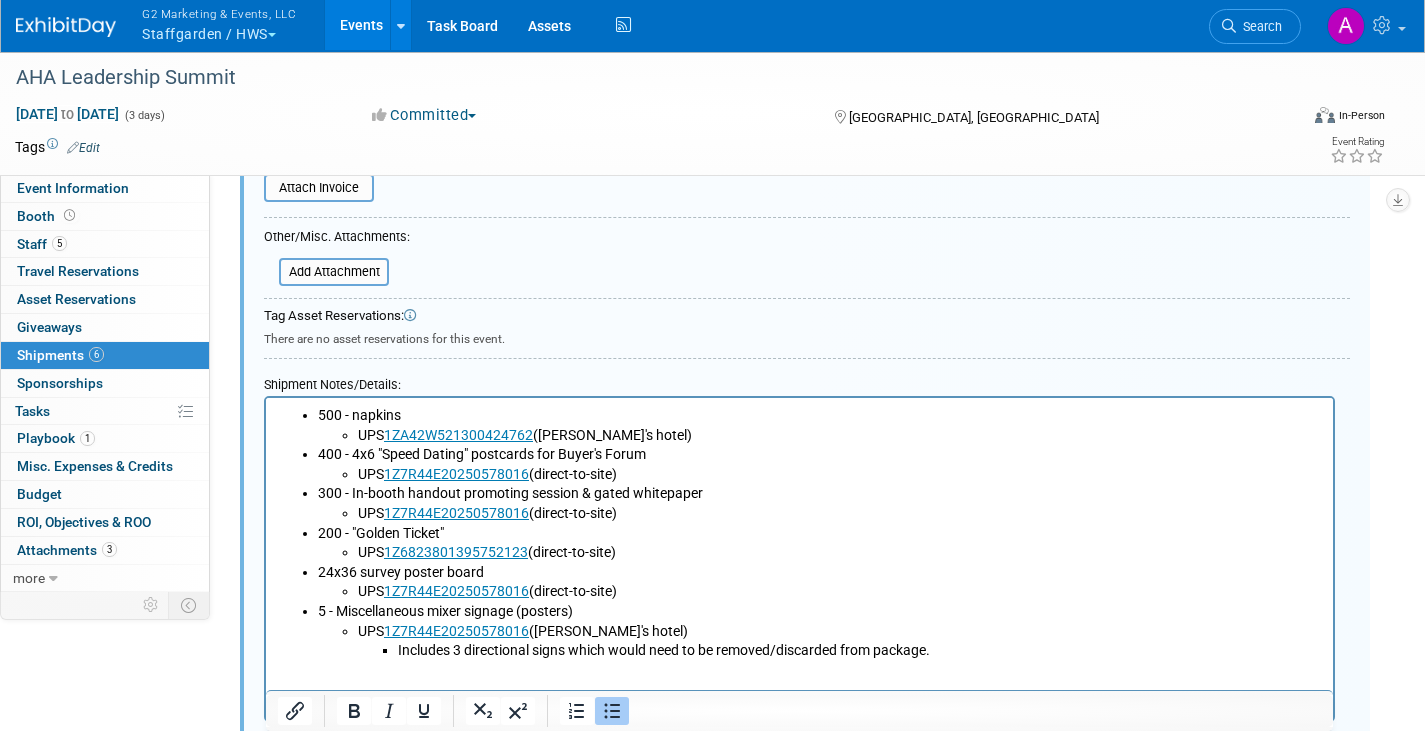 scroll, scrollTop: 880, scrollLeft: 0, axis: vertical 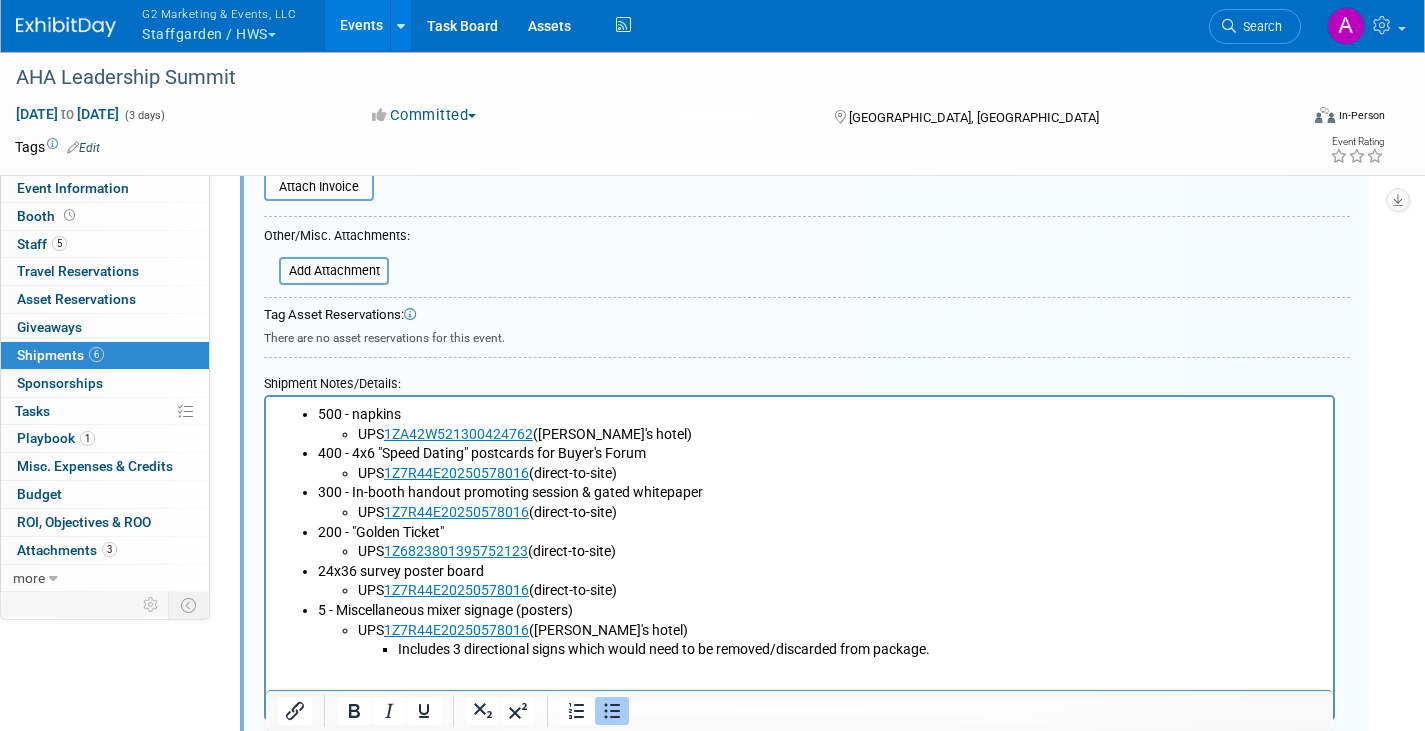 click on "24x36 survey poster board  UPS  1Z7R44E20250578016  (direct-to-site)" at bounding box center (820, 581) 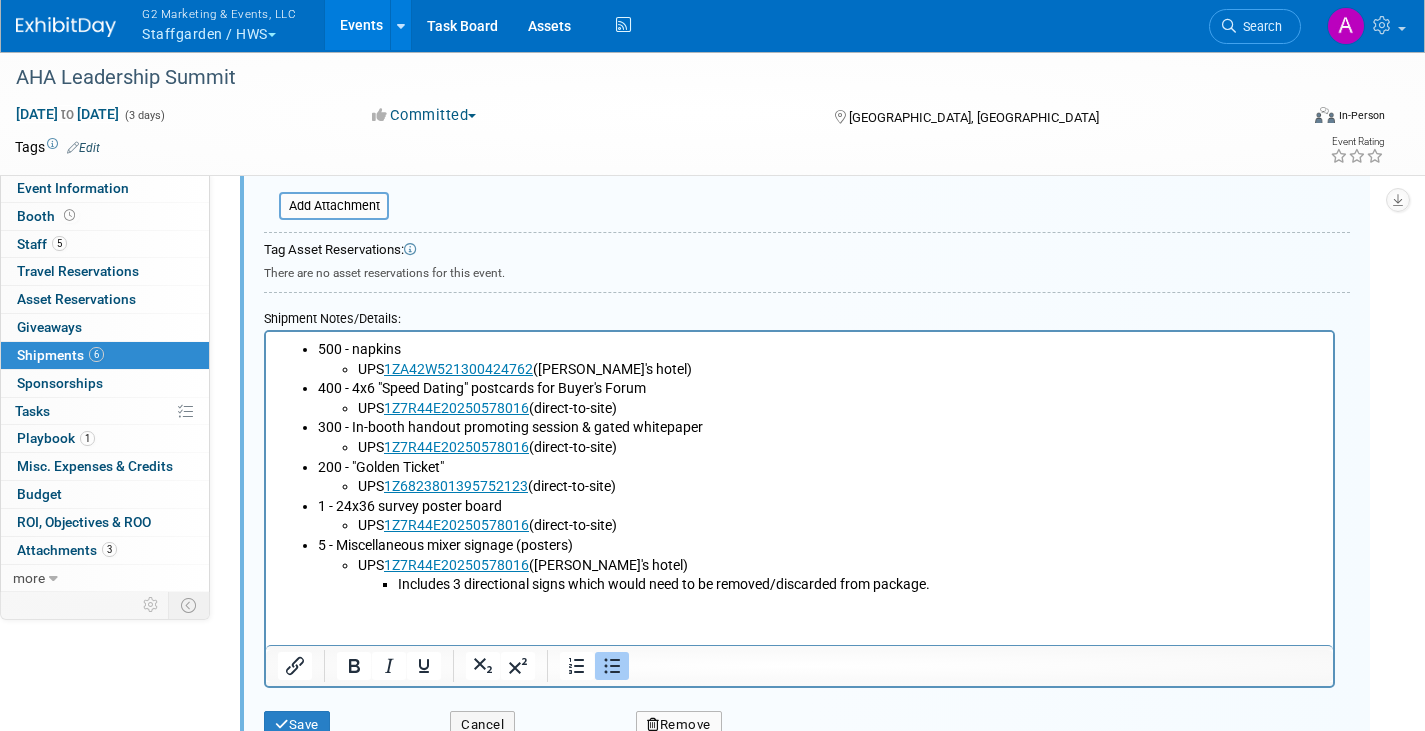 scroll, scrollTop: 980, scrollLeft: 0, axis: vertical 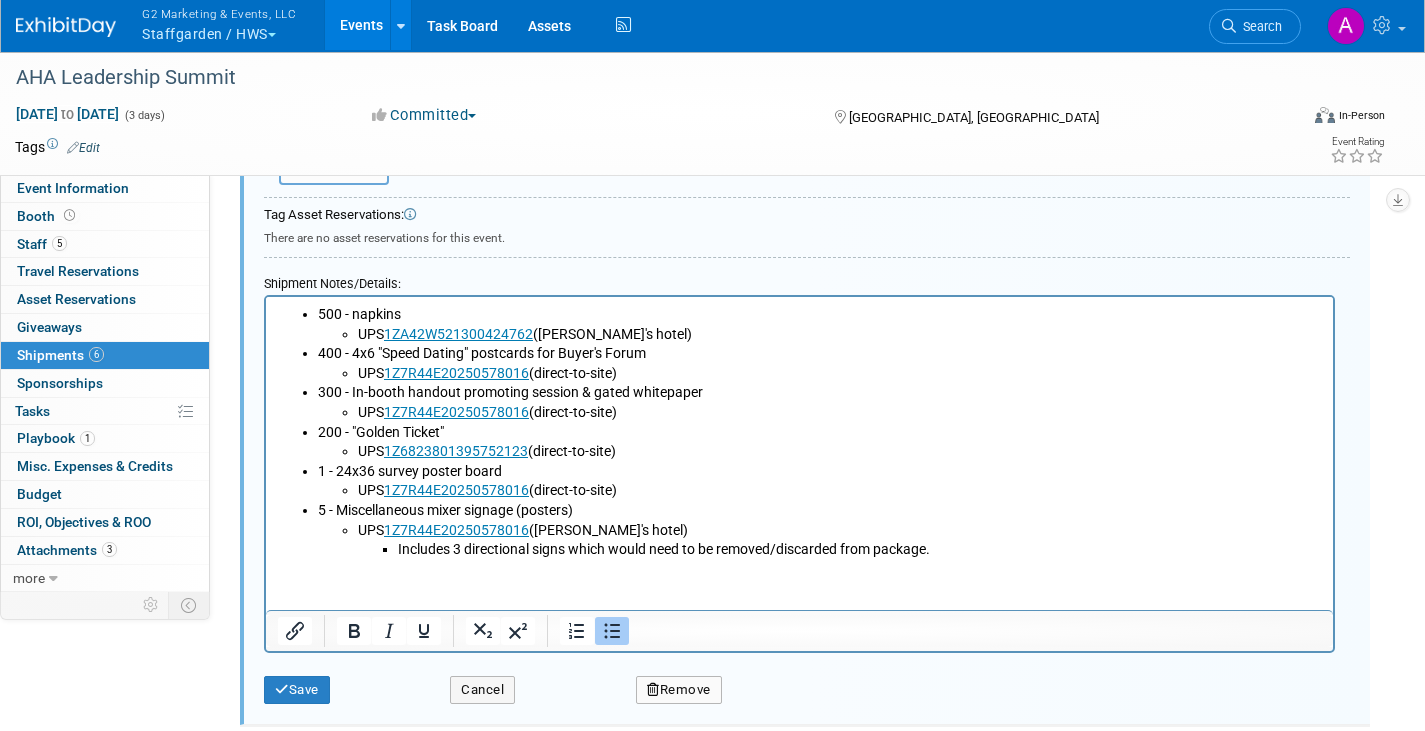 click on "Includes 3 directional signs which would need to be removed/discarded from package." at bounding box center (860, 550) 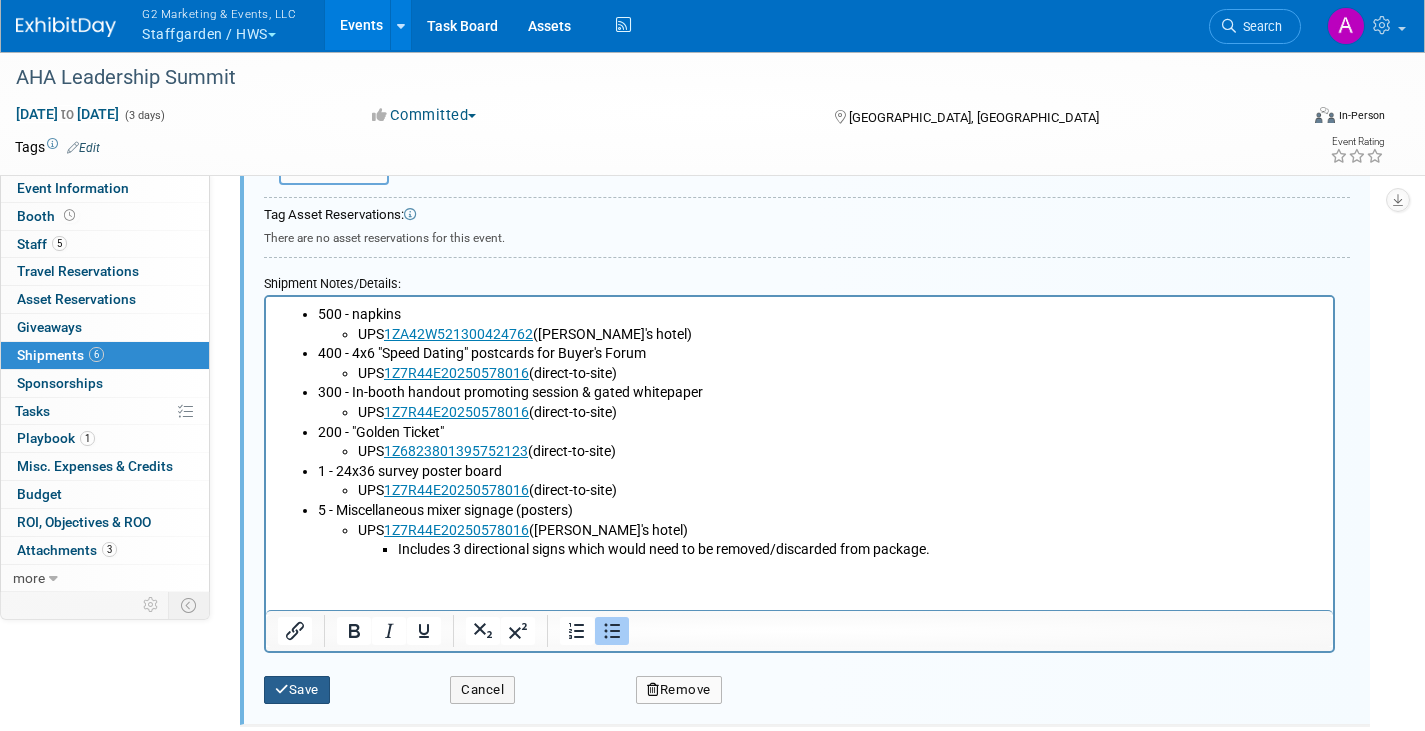 click on "Save" at bounding box center (297, 690) 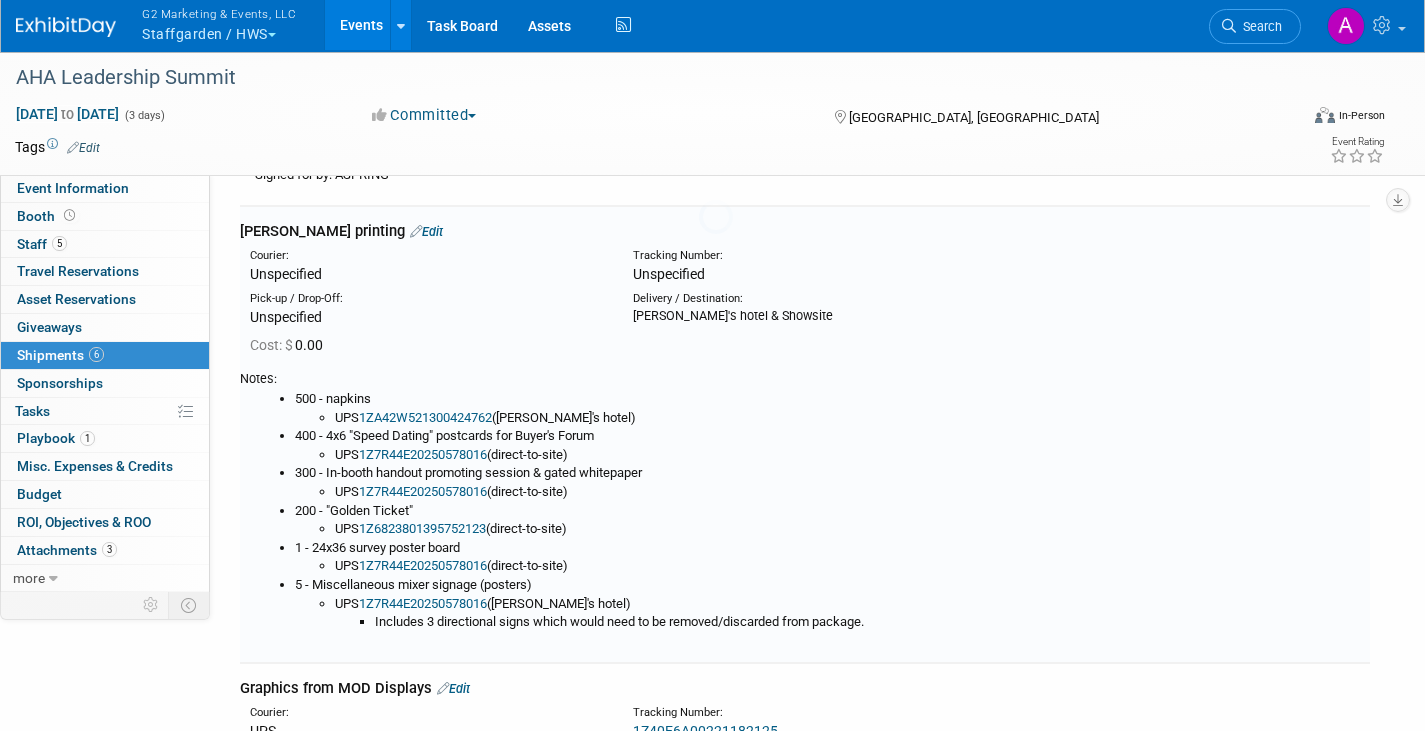scroll, scrollTop: 380, scrollLeft: 0, axis: vertical 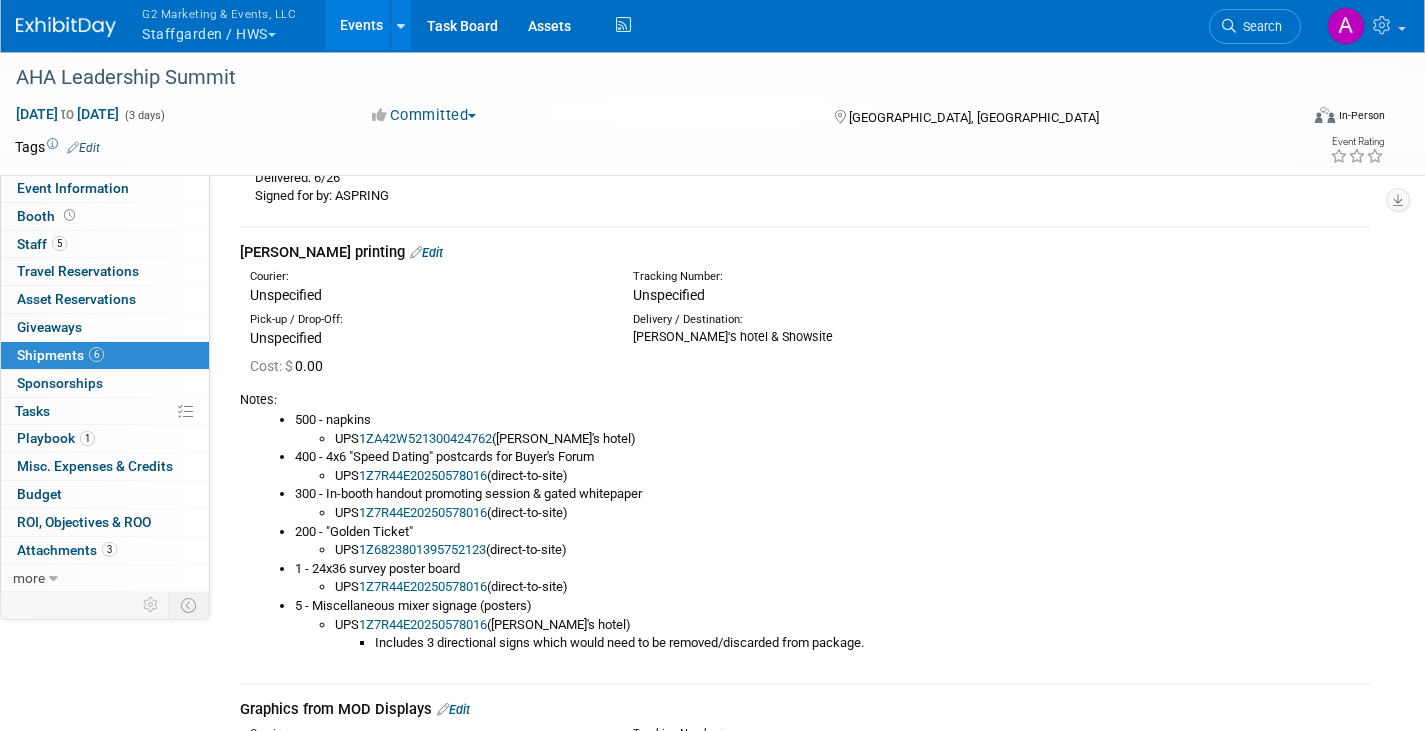click on "[PERSON_NAME] printing
Edit" at bounding box center (805, 252) 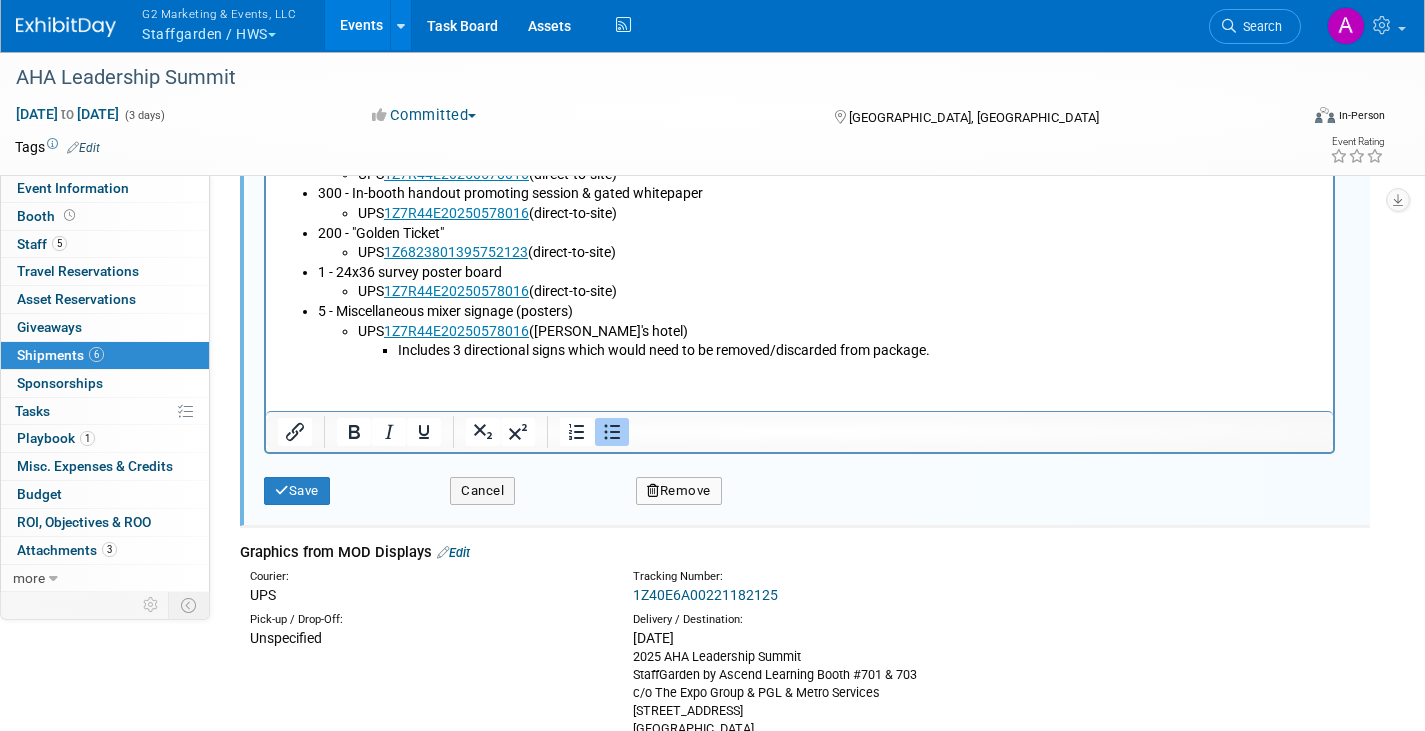 scroll, scrollTop: 1180, scrollLeft: 0, axis: vertical 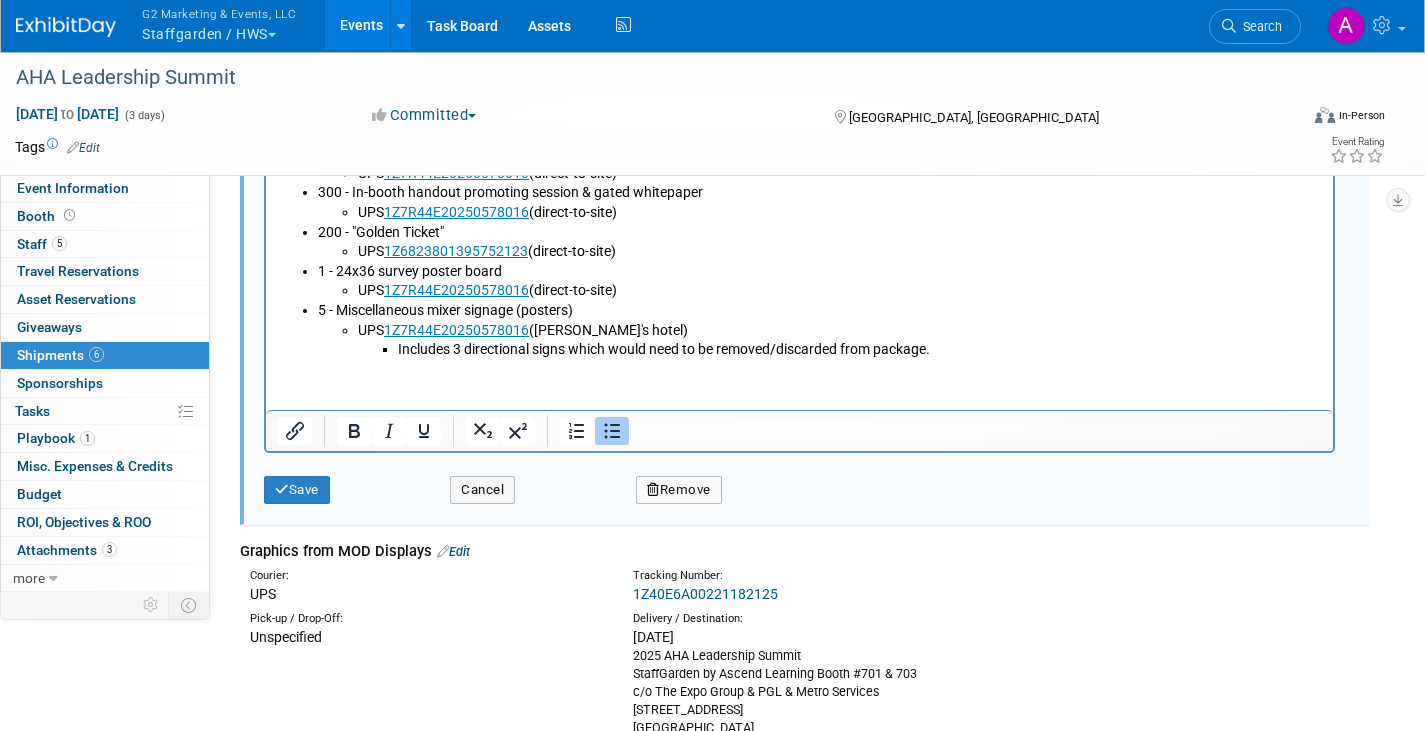click on "Includes 3 directional signs which would need to be removed/discarded from package." at bounding box center (860, 350) 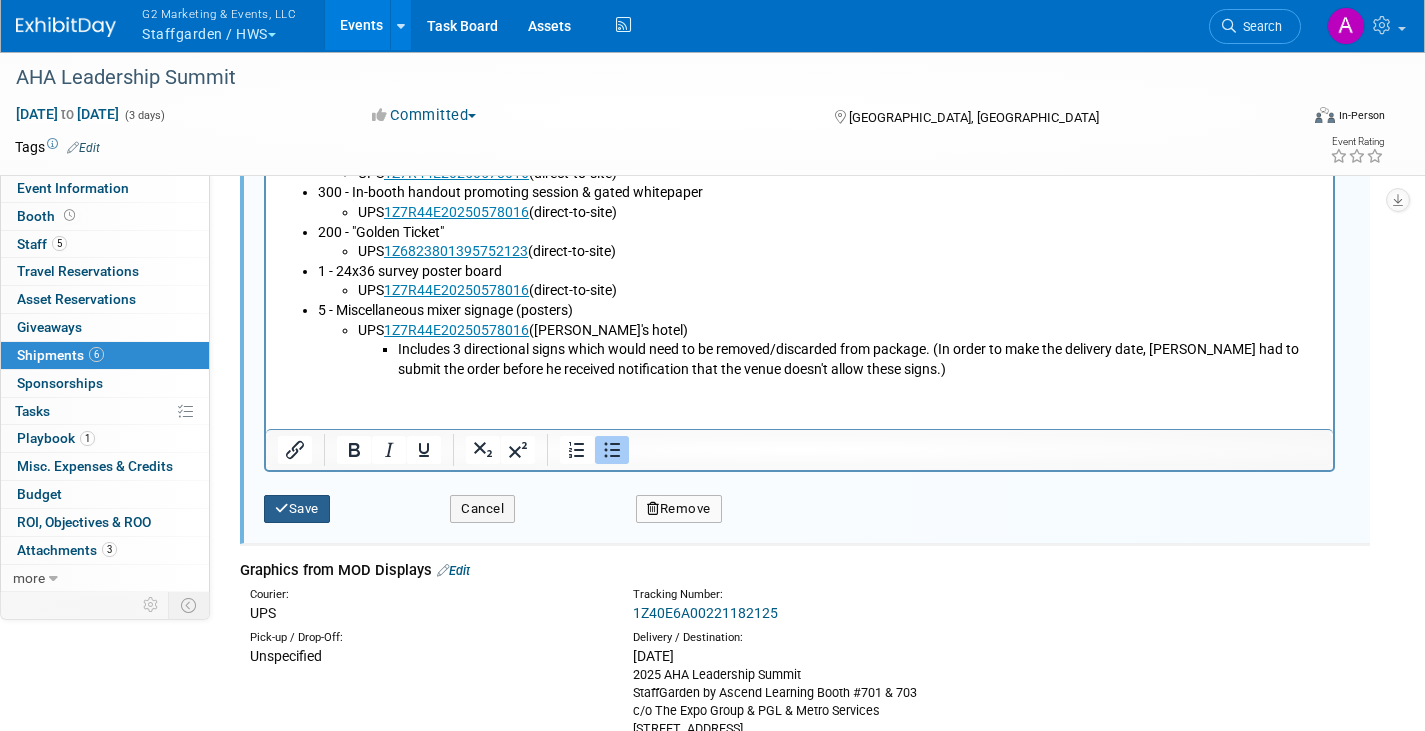 click on "Save" at bounding box center [297, 509] 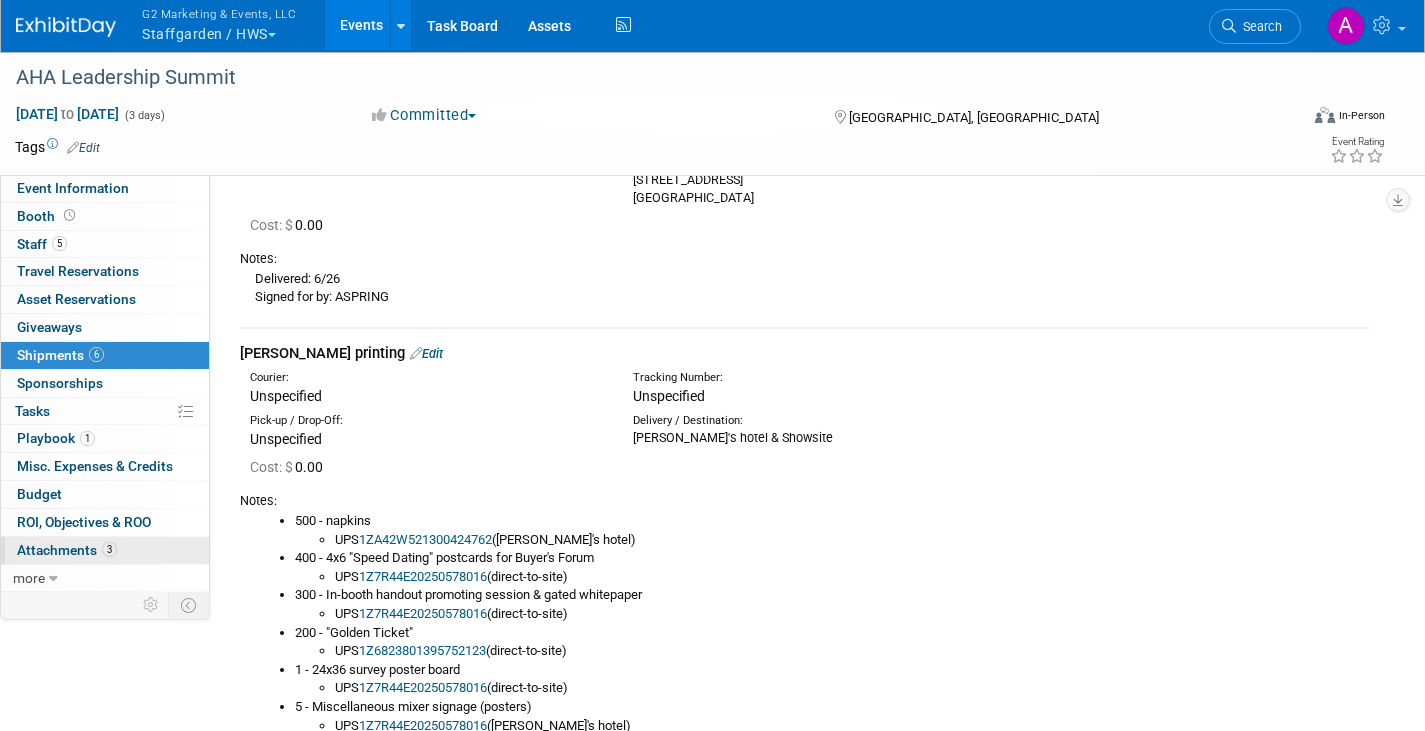 scroll, scrollTop: 280, scrollLeft: 0, axis: vertical 